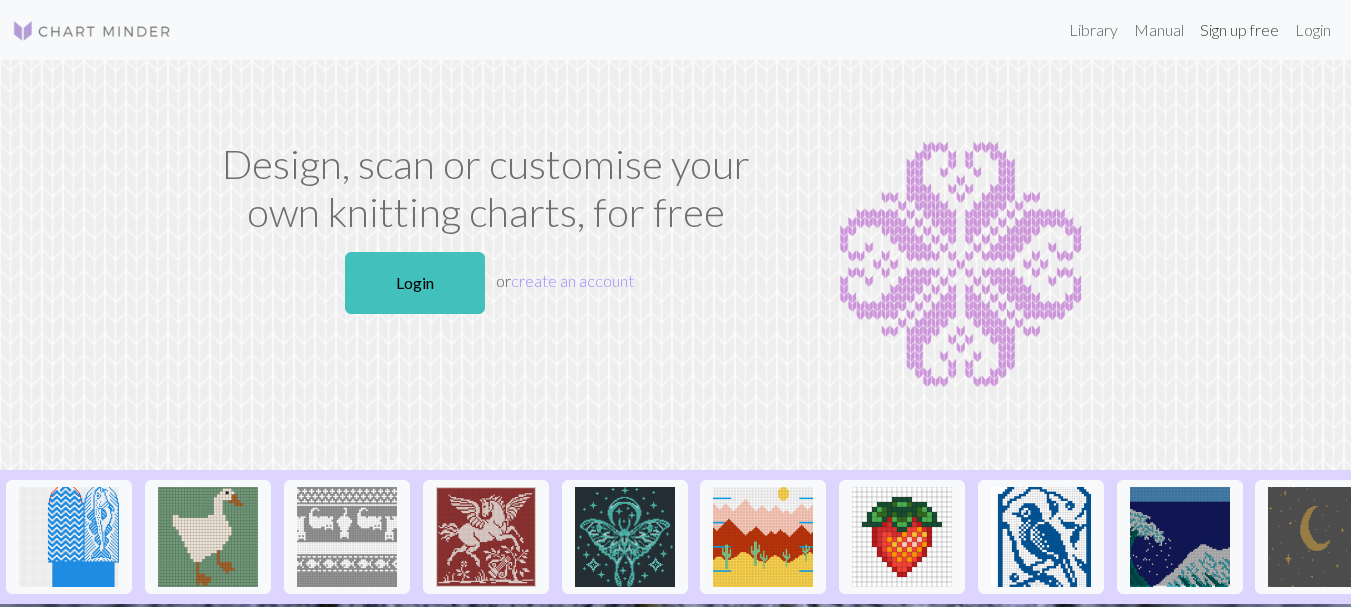 scroll, scrollTop: 0, scrollLeft: 0, axis: both 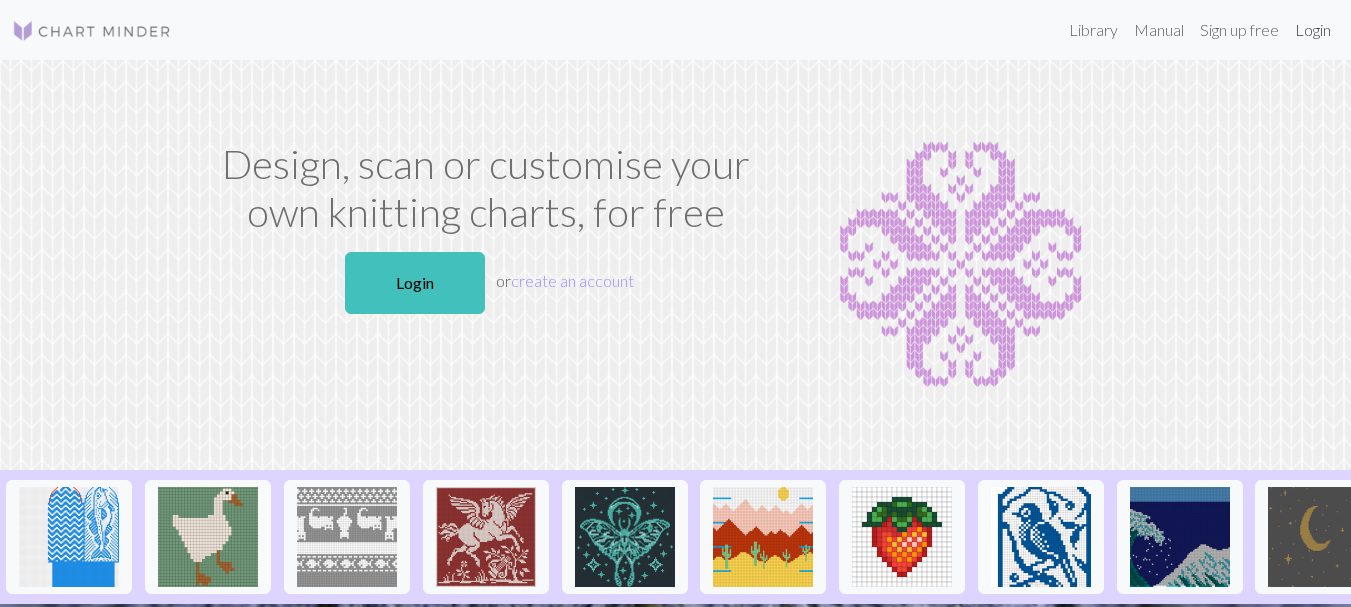 click on "Login" at bounding box center [1313, 30] 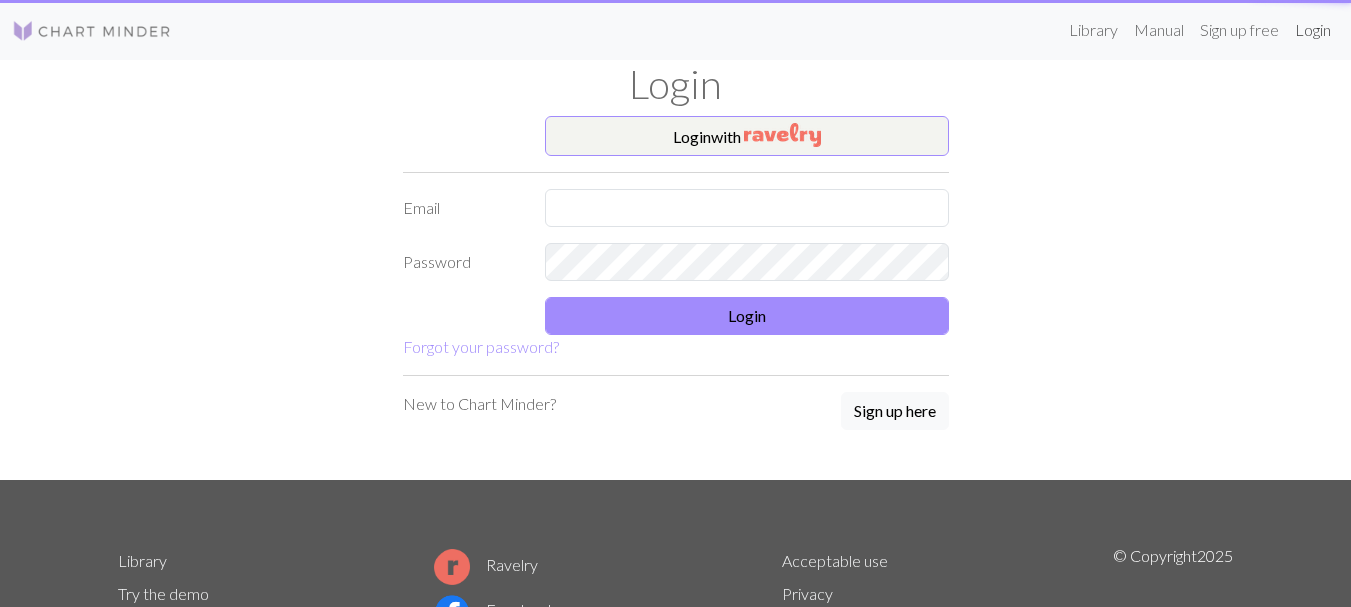scroll, scrollTop: 0, scrollLeft: 0, axis: both 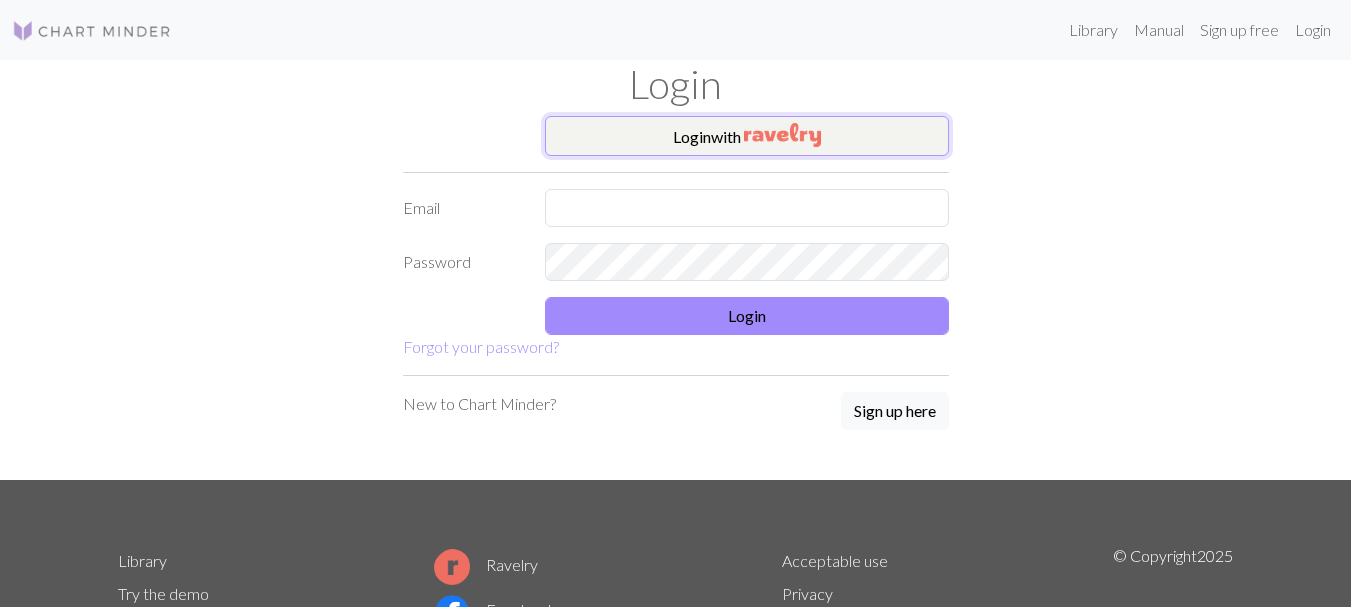 click on "Login  with" at bounding box center [747, 136] 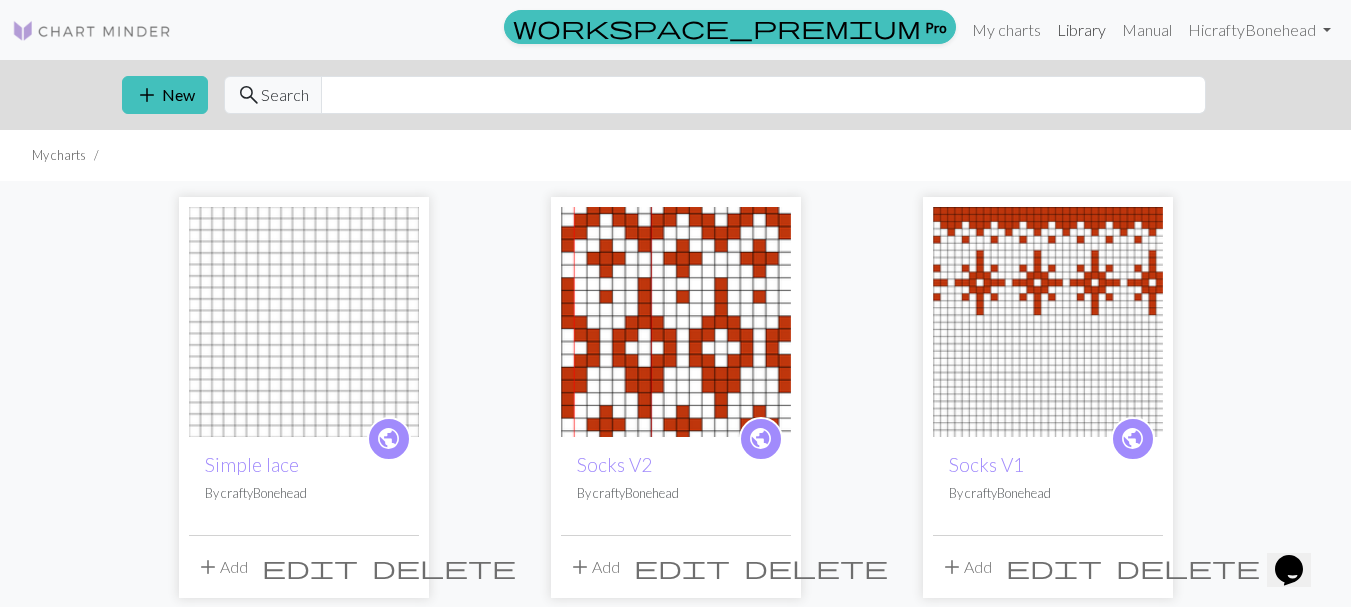 click on "Library" at bounding box center (1081, 30) 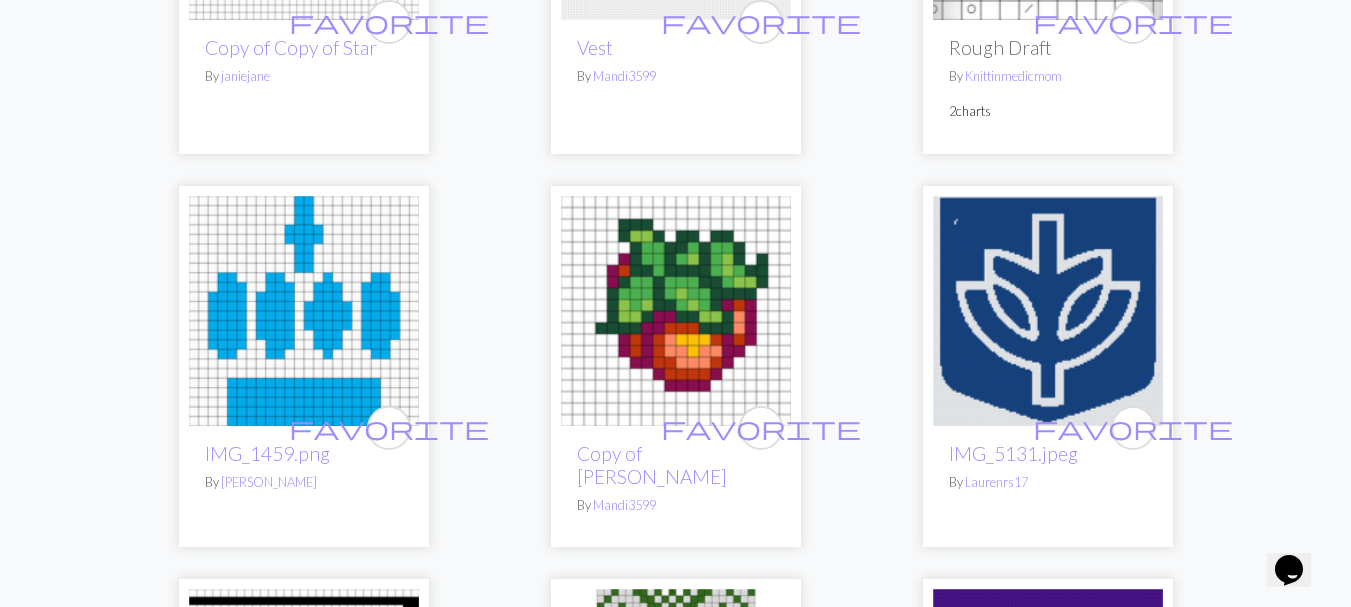 scroll, scrollTop: 4498, scrollLeft: 0, axis: vertical 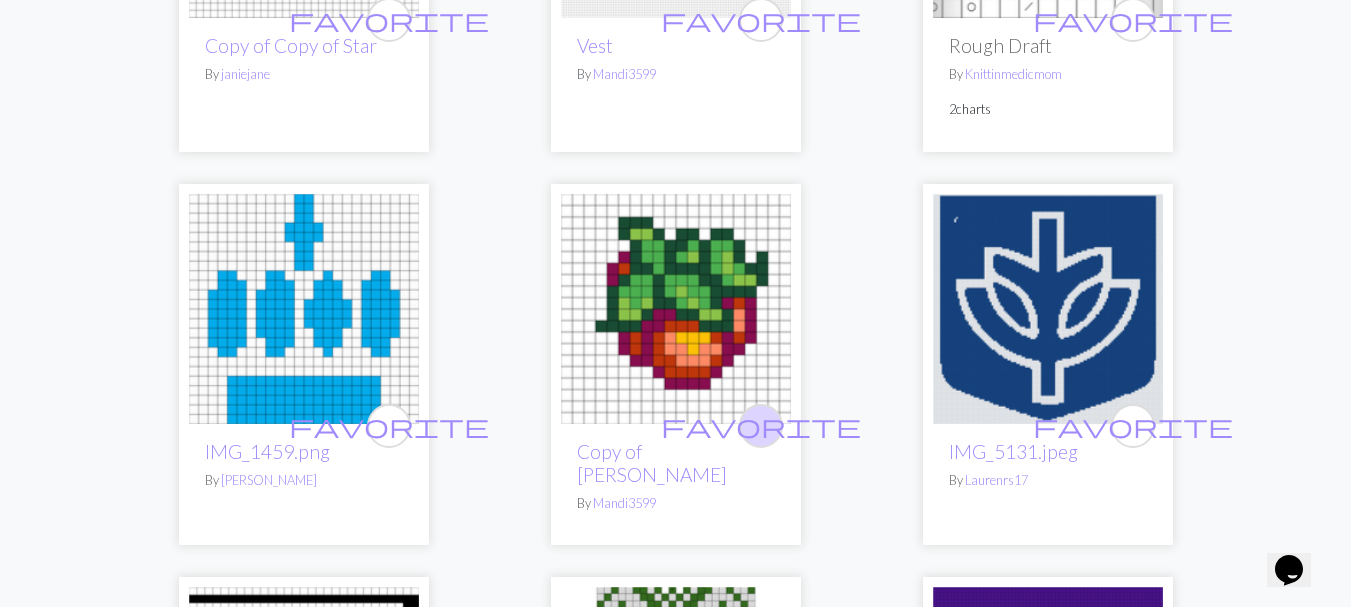 click on "favorite" at bounding box center (761, 425) 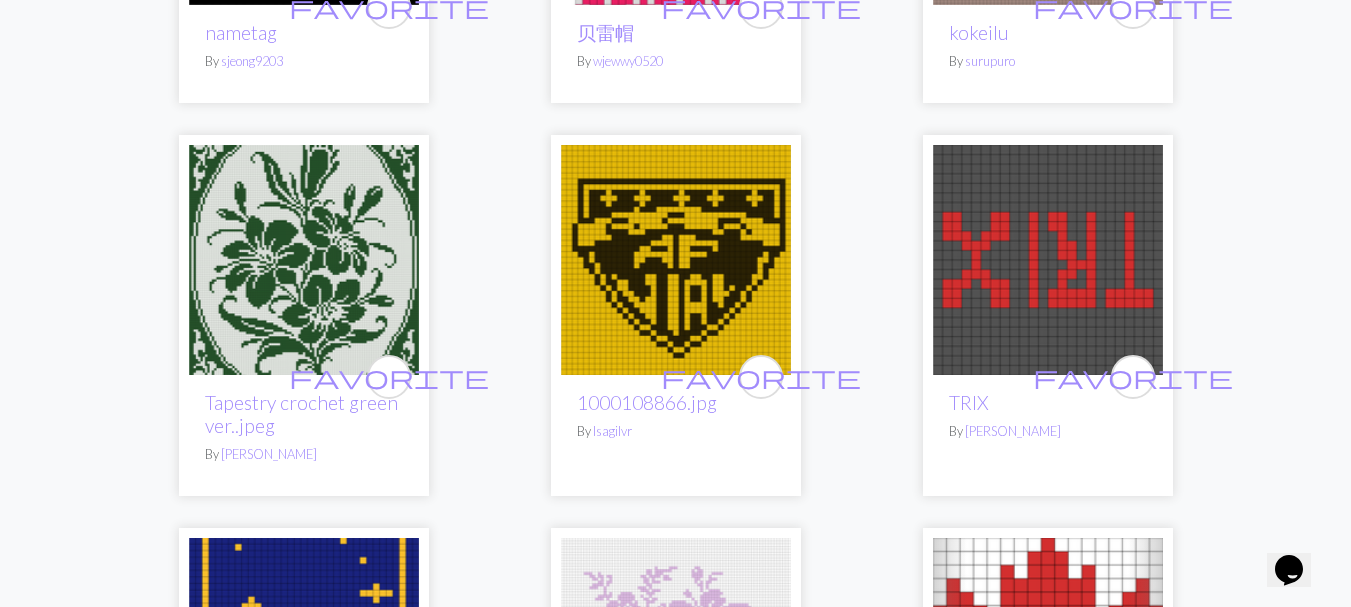 scroll, scrollTop: 5311, scrollLeft: 0, axis: vertical 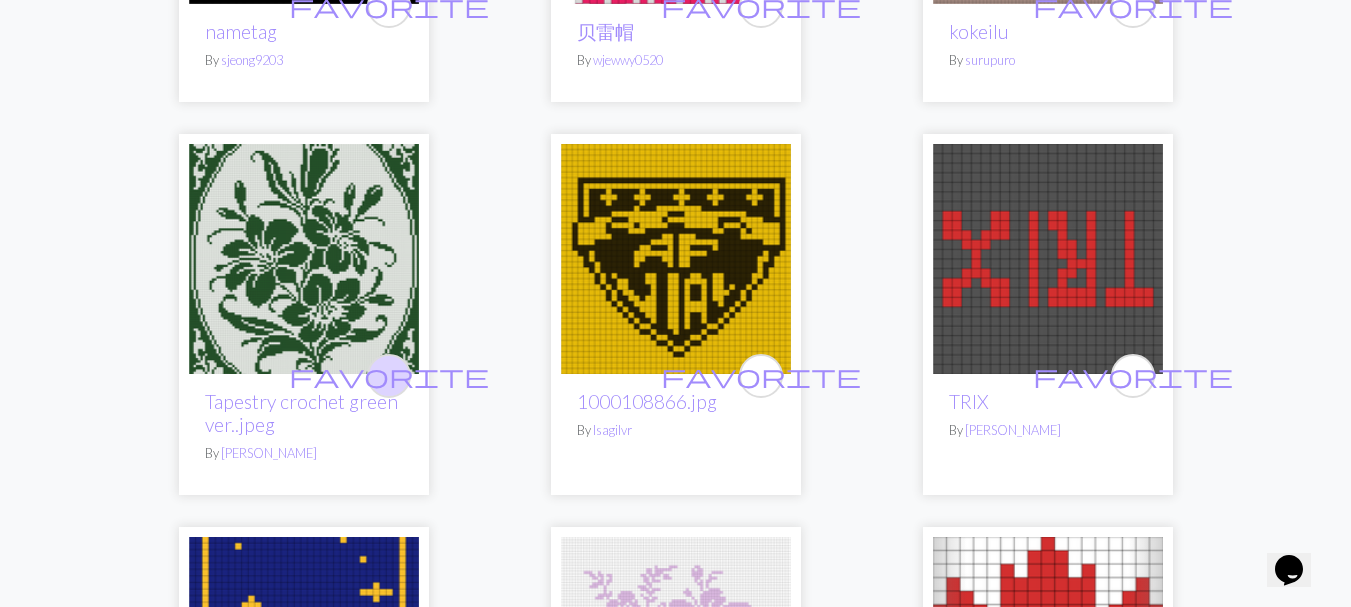 click on "favorite" at bounding box center [389, 375] 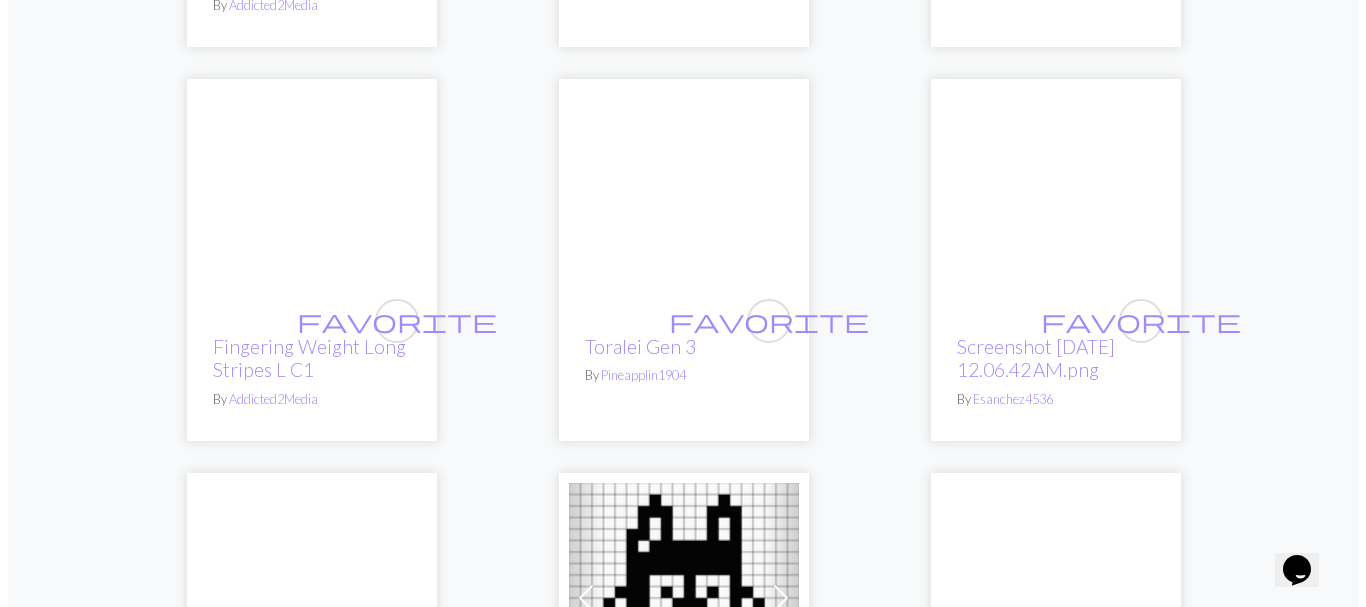 scroll, scrollTop: 0, scrollLeft: 0, axis: both 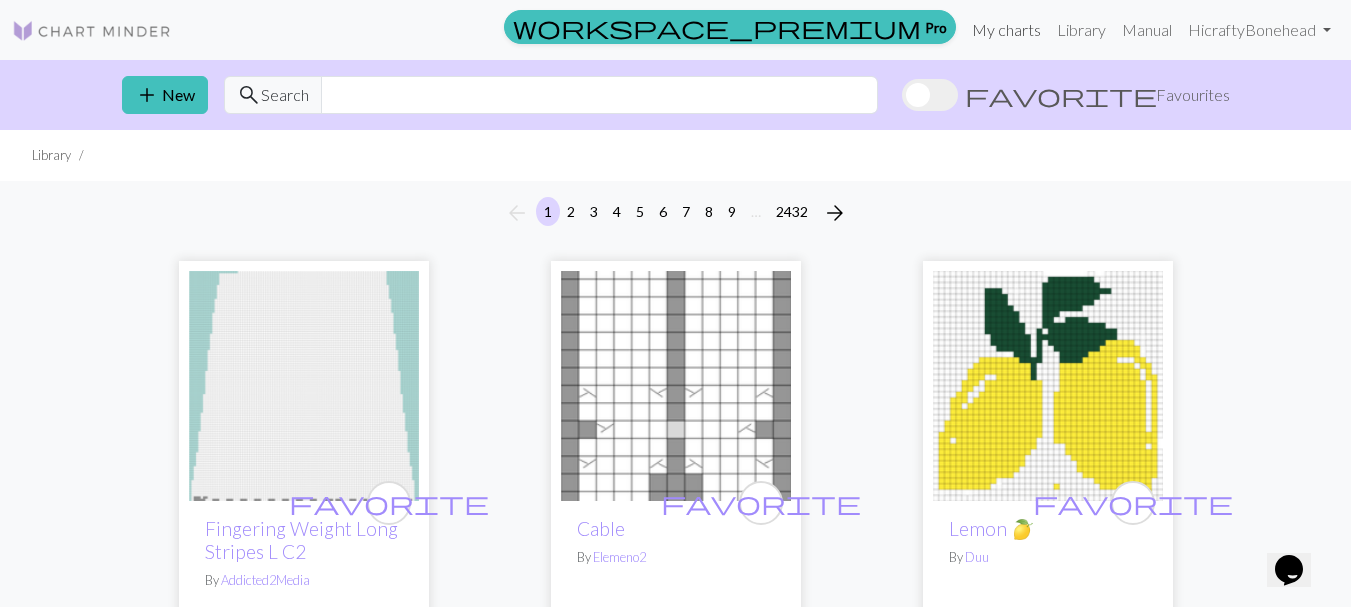 click on "My charts" at bounding box center (1006, 30) 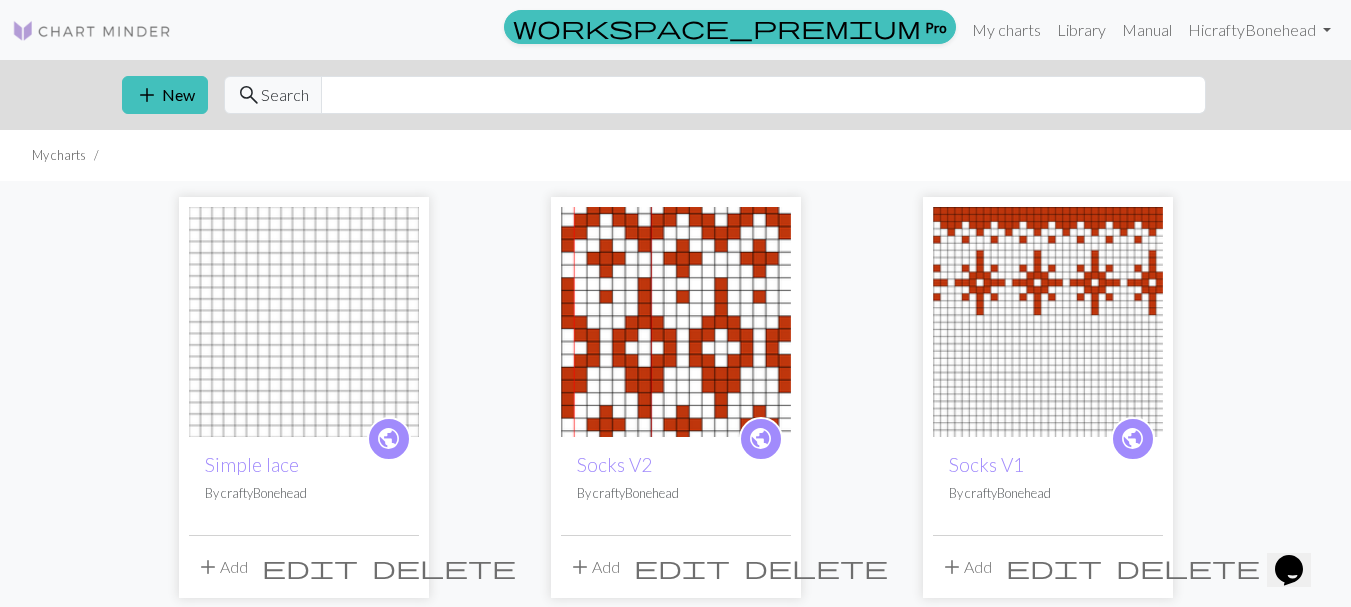 click at bounding box center (304, 322) 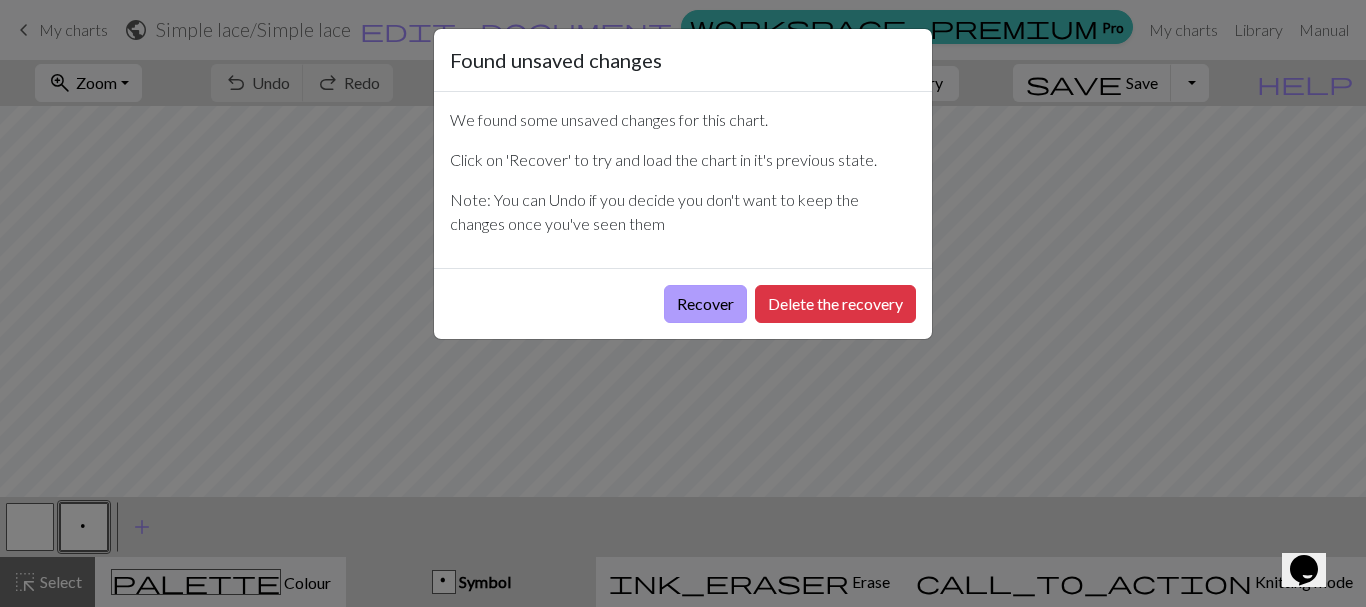 click on "Recover" at bounding box center (705, 304) 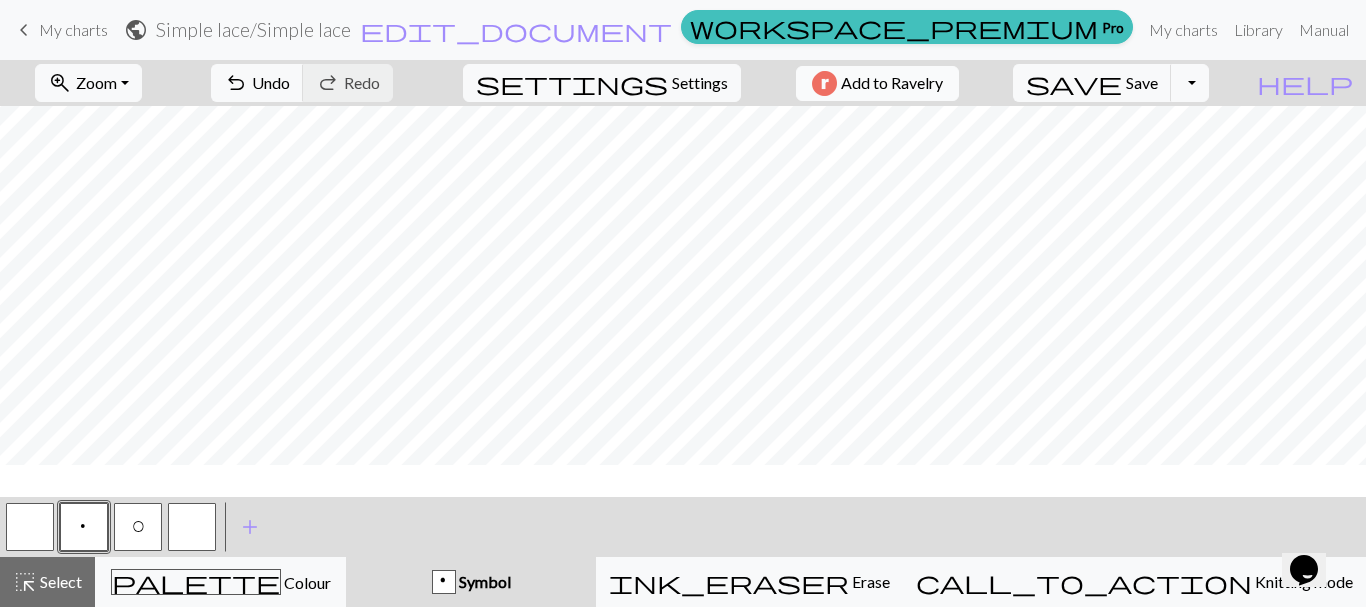 scroll, scrollTop: 0, scrollLeft: 0, axis: both 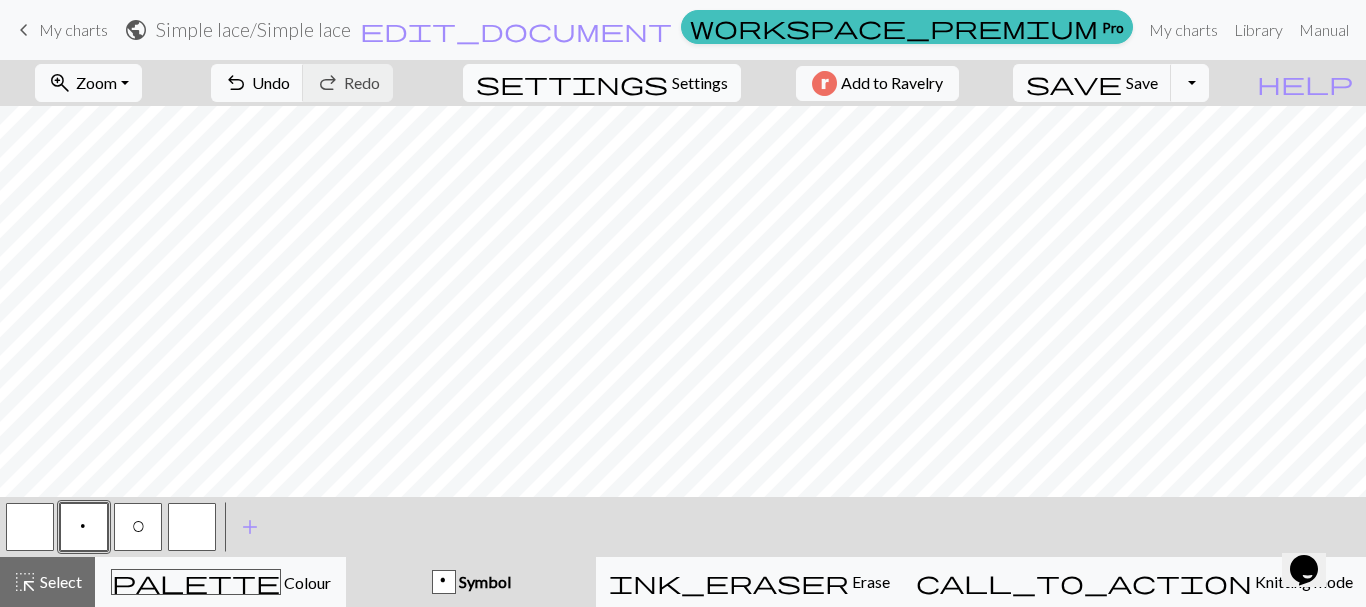 click on "settings  Settings" at bounding box center (602, 83) 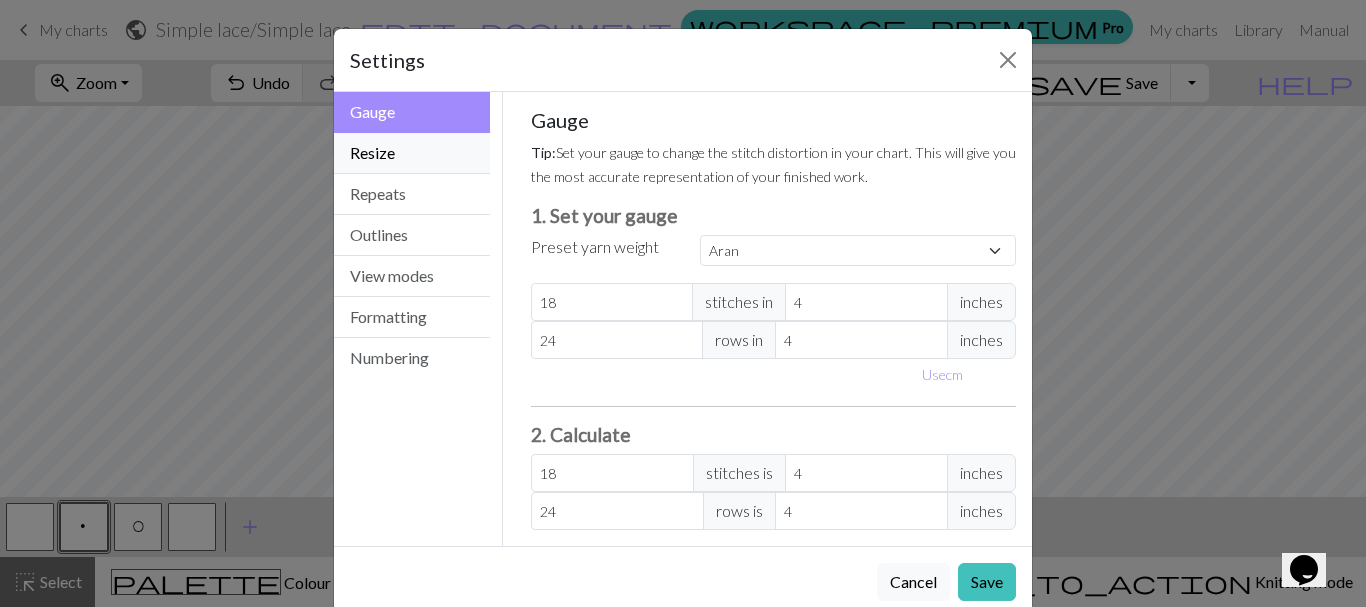 click on "Resize" at bounding box center (412, 153) 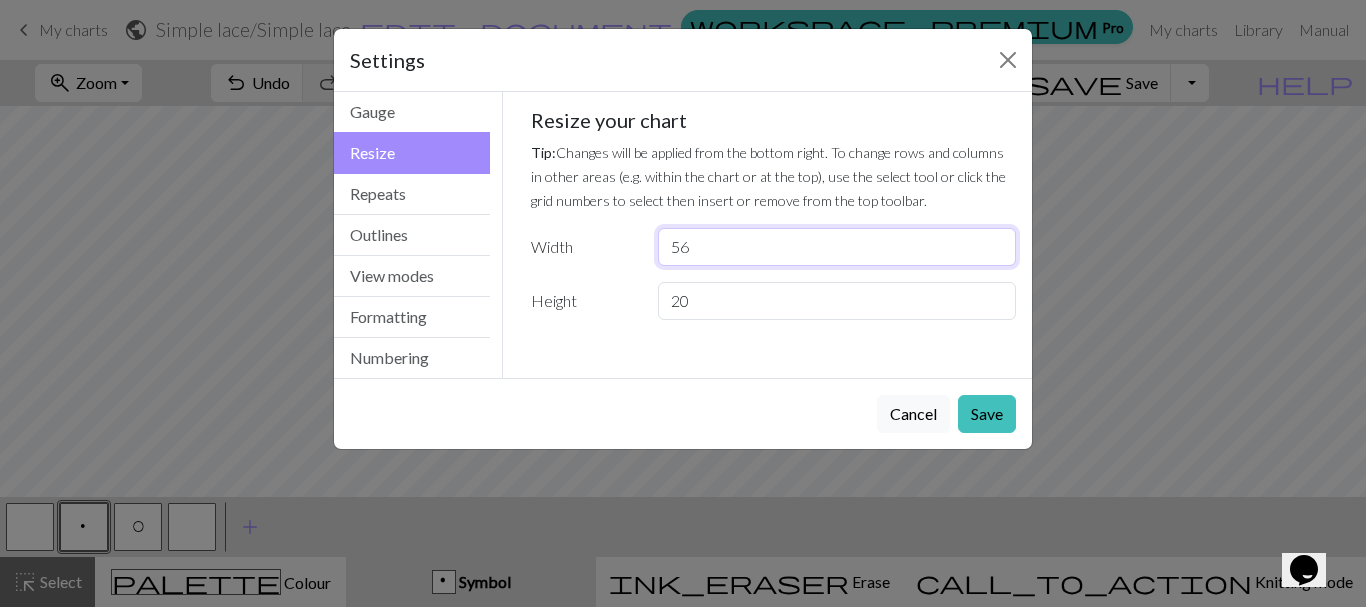 click on "56" at bounding box center (837, 247) 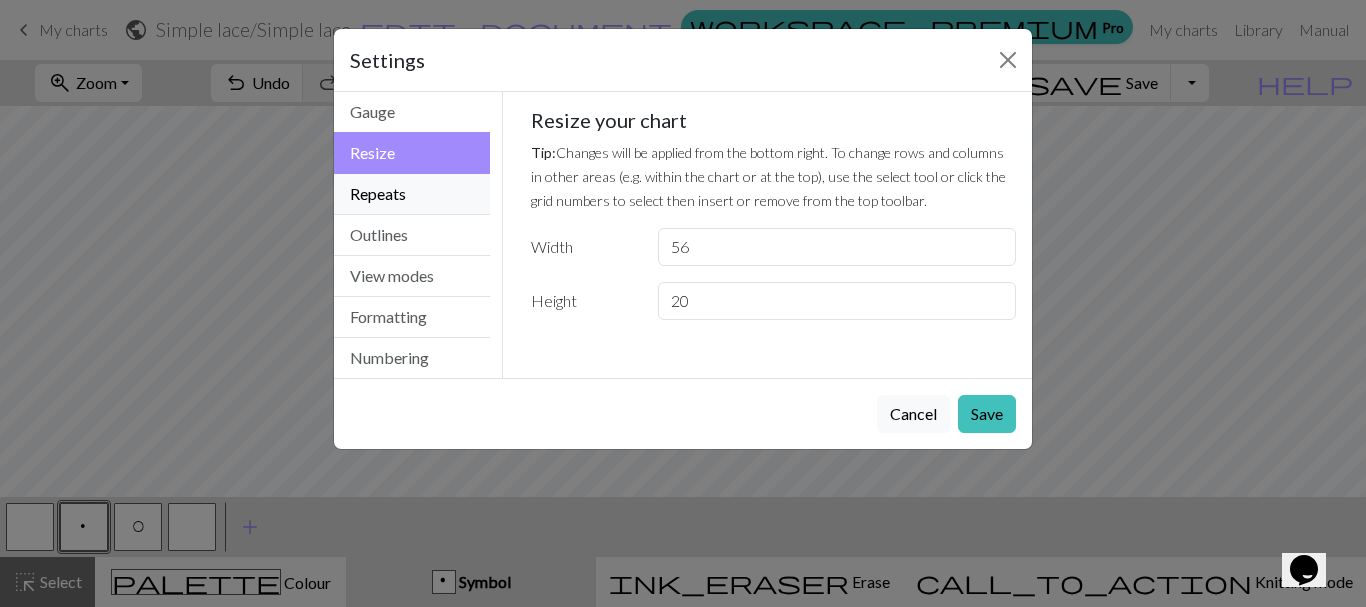 click on "Repeats" at bounding box center (412, 194) 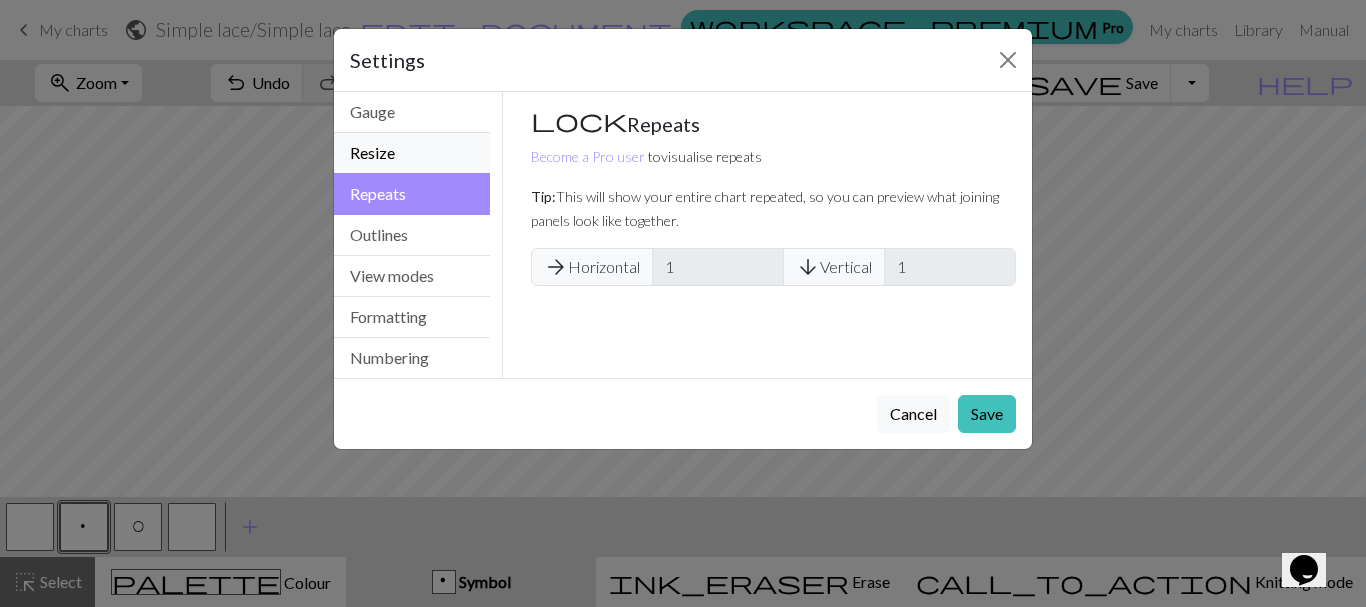 click on "Resize" at bounding box center [412, 153] 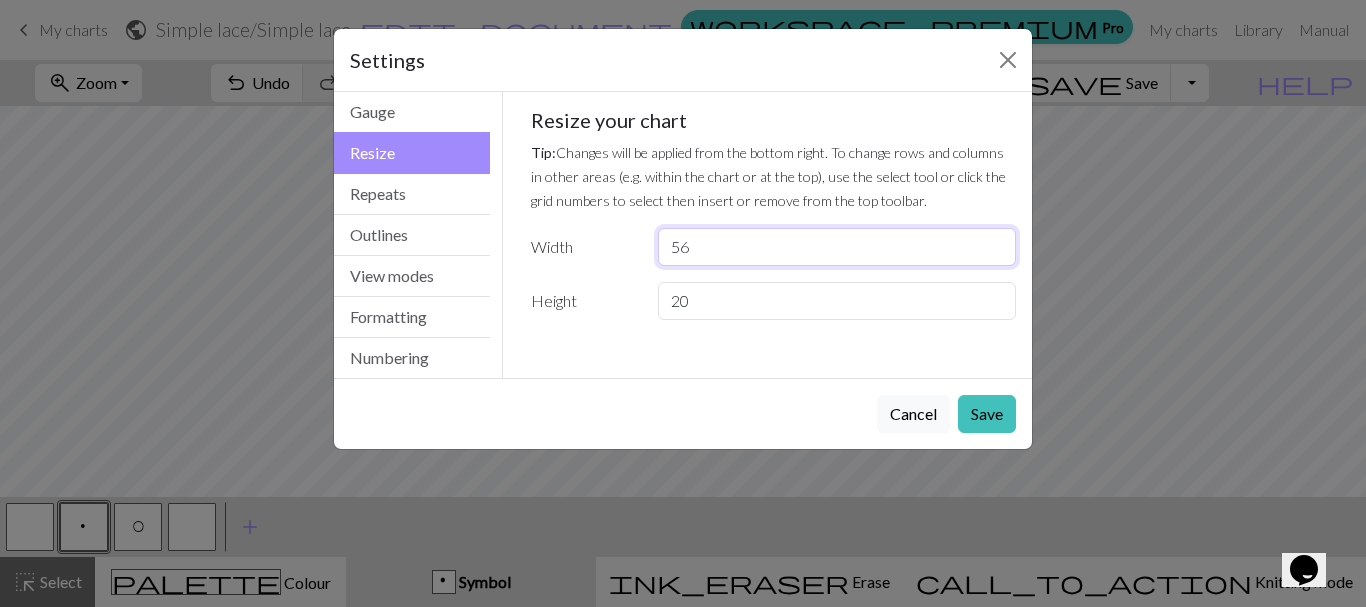 click on "56" at bounding box center (837, 247) 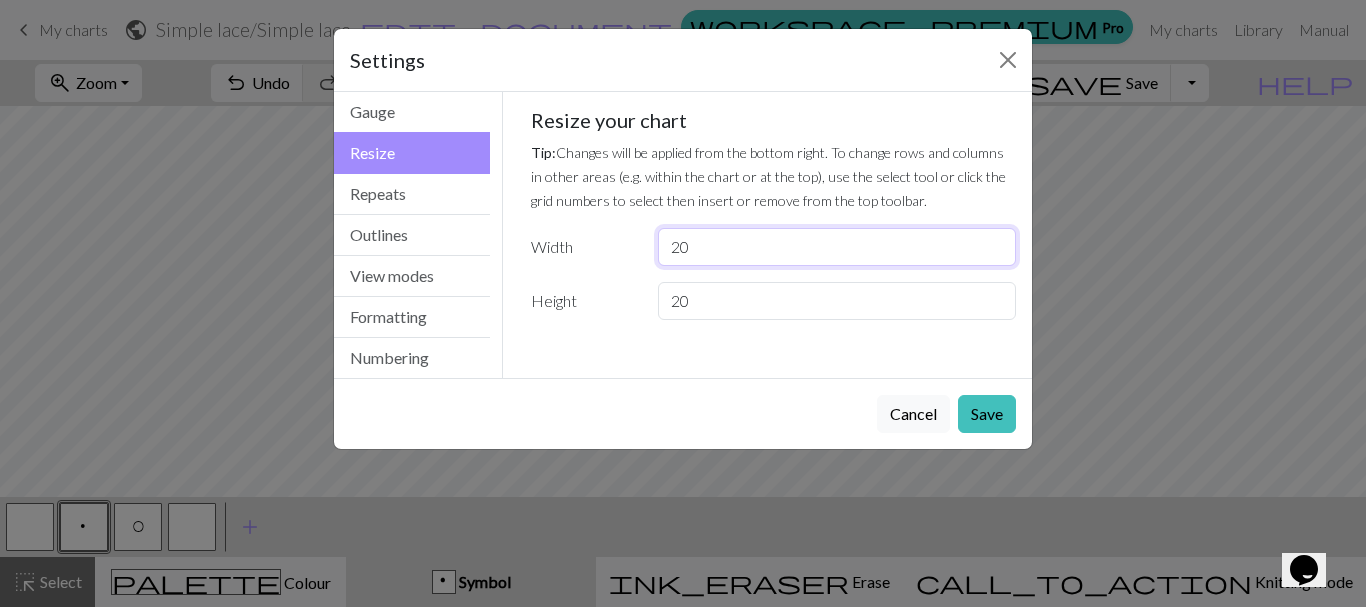 type on "20" 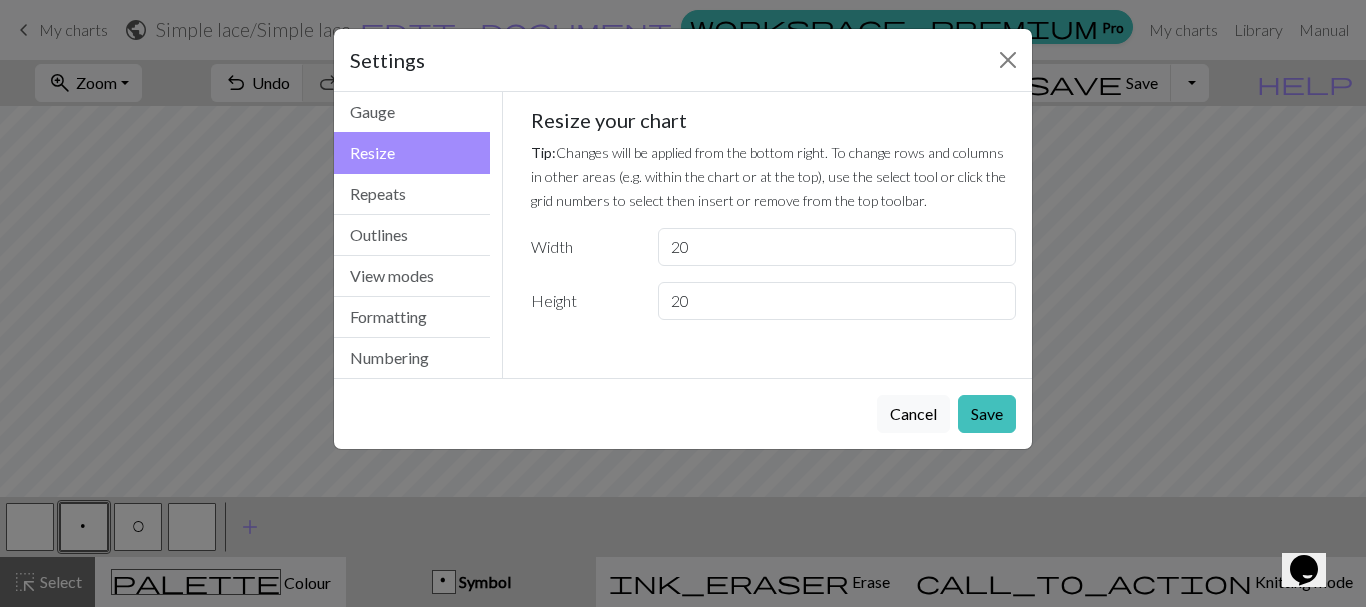 click on "Cancel Save" at bounding box center [683, 413] 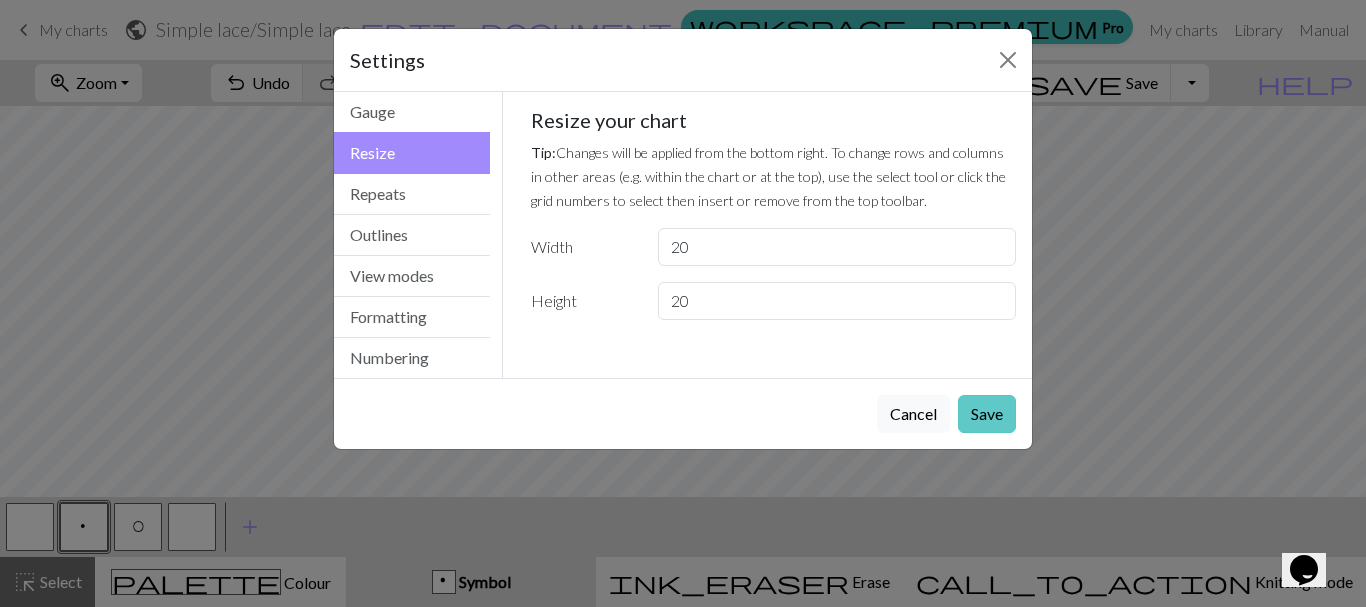 click on "Save" at bounding box center (987, 414) 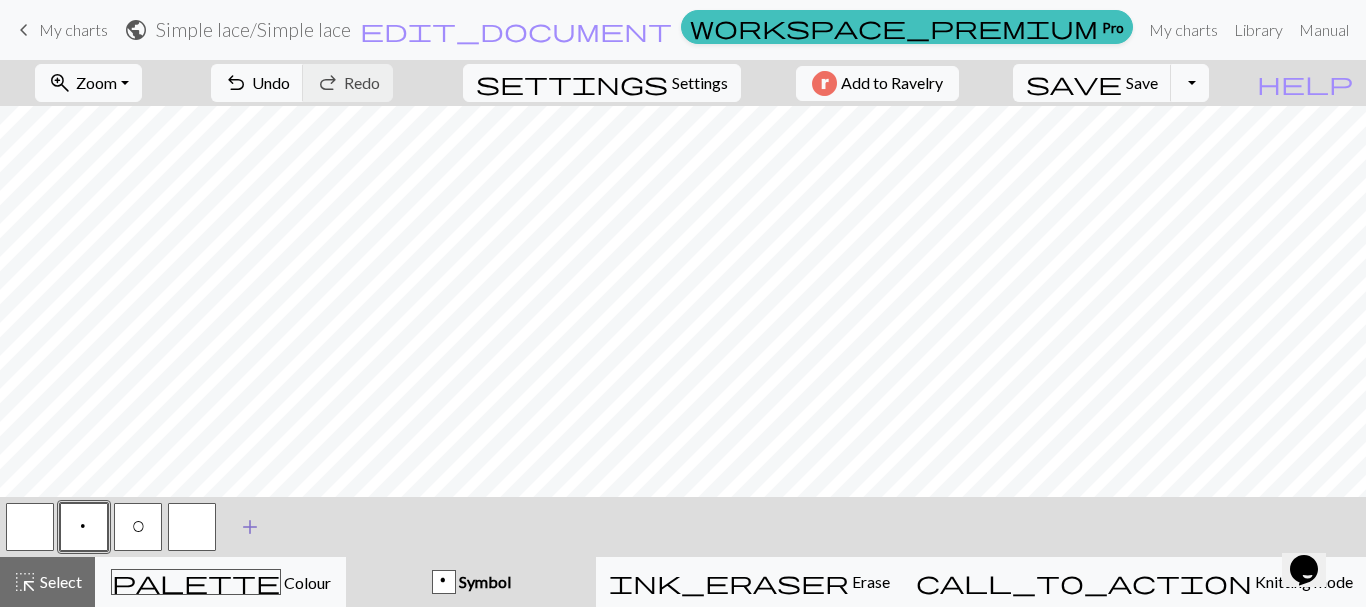 click on "add" at bounding box center [250, 527] 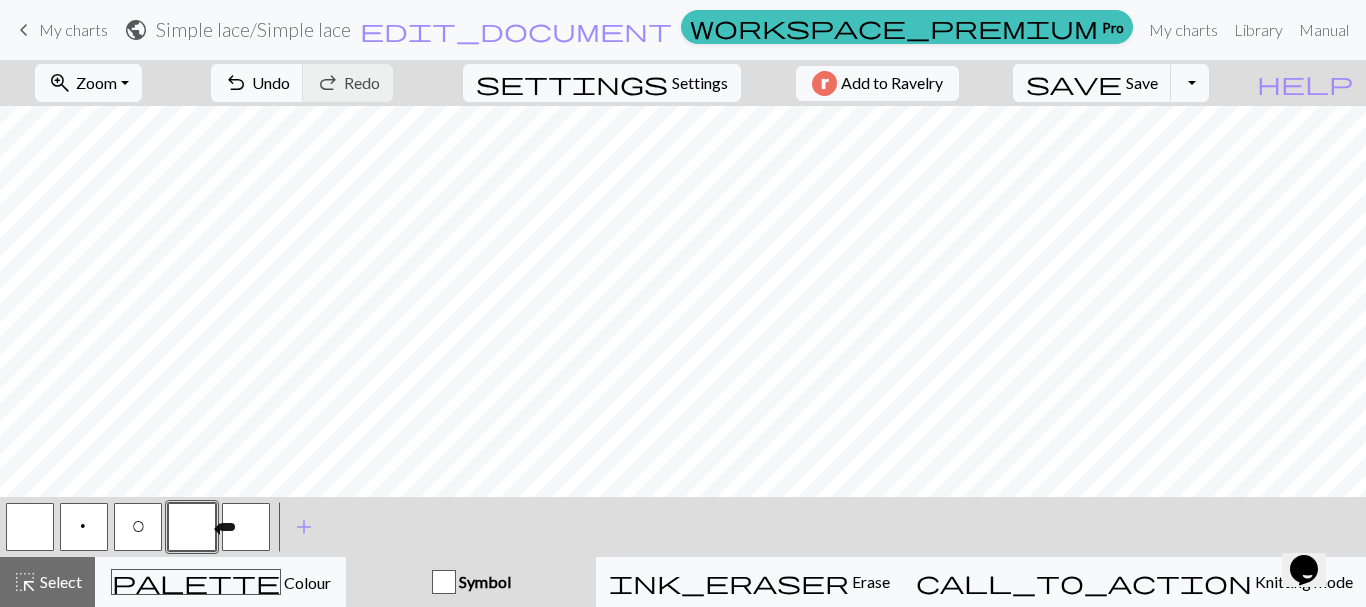 click at bounding box center (192, 527) 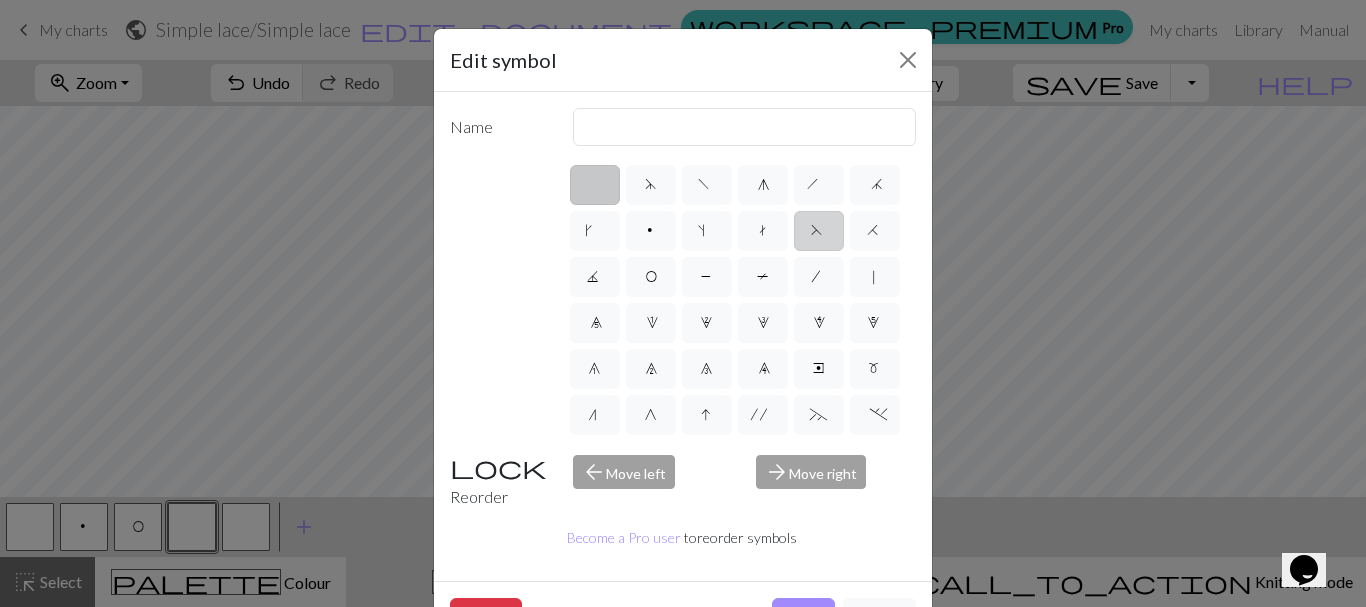 click on "F" at bounding box center [819, 231] 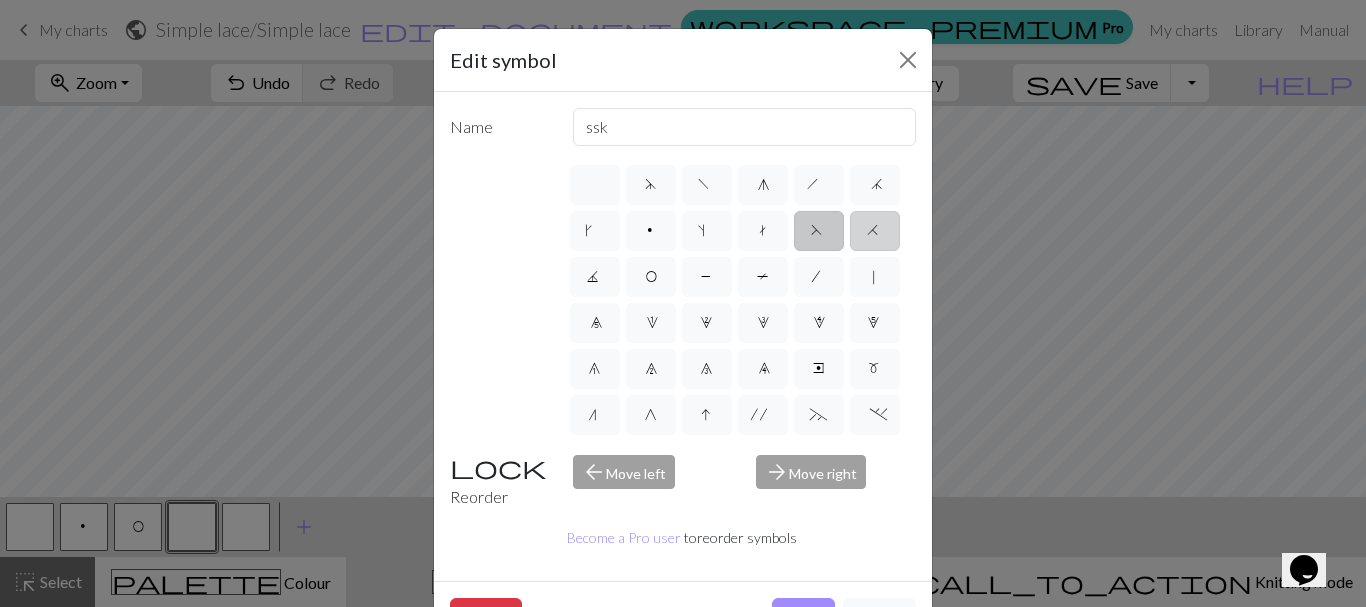 click on "H" at bounding box center [875, 231] 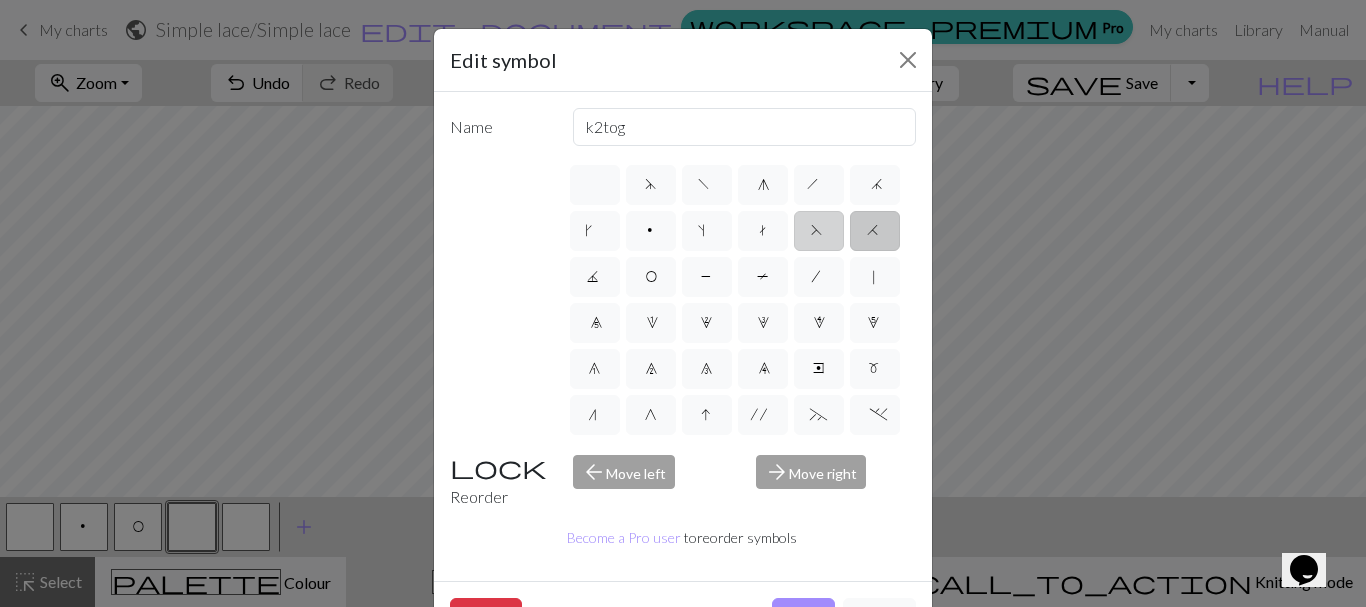 click on "F" at bounding box center [819, 233] 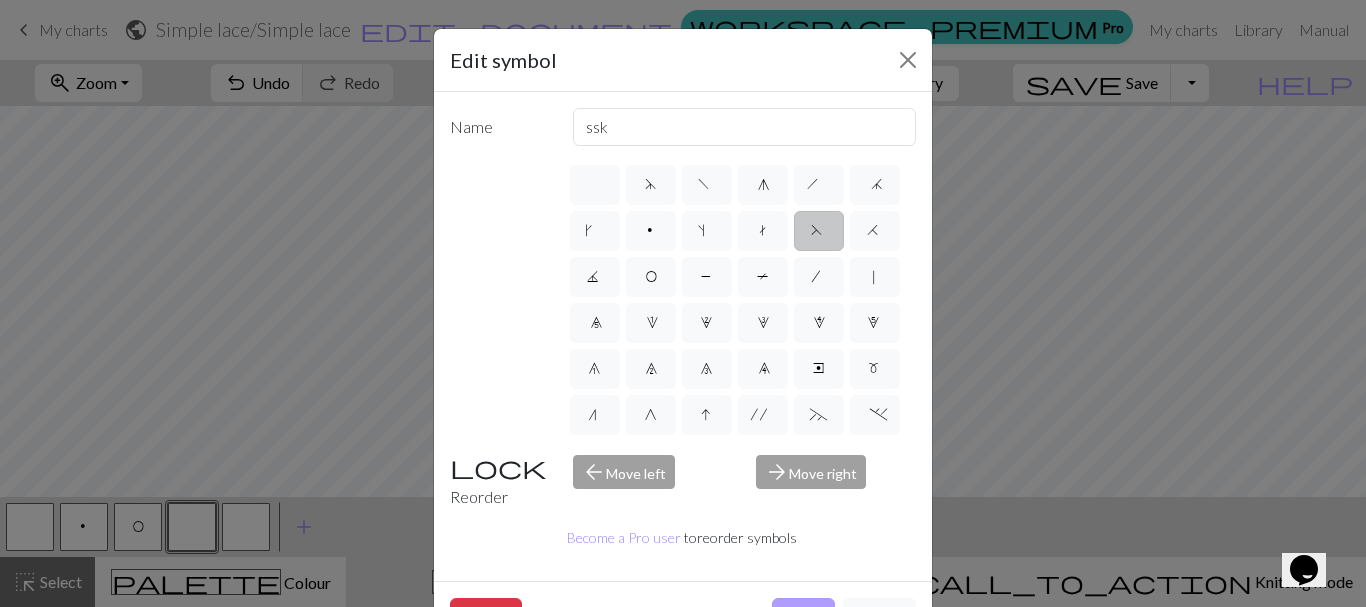 click on "Done" at bounding box center [803, 617] 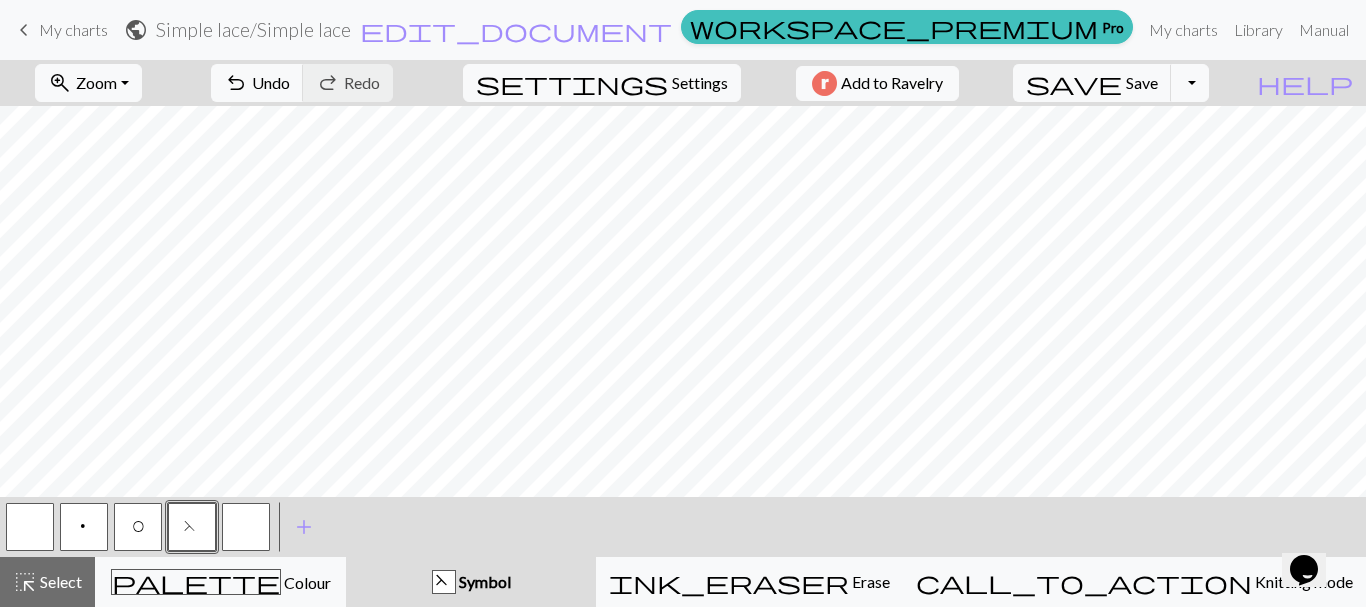 click on "O" at bounding box center [138, 527] 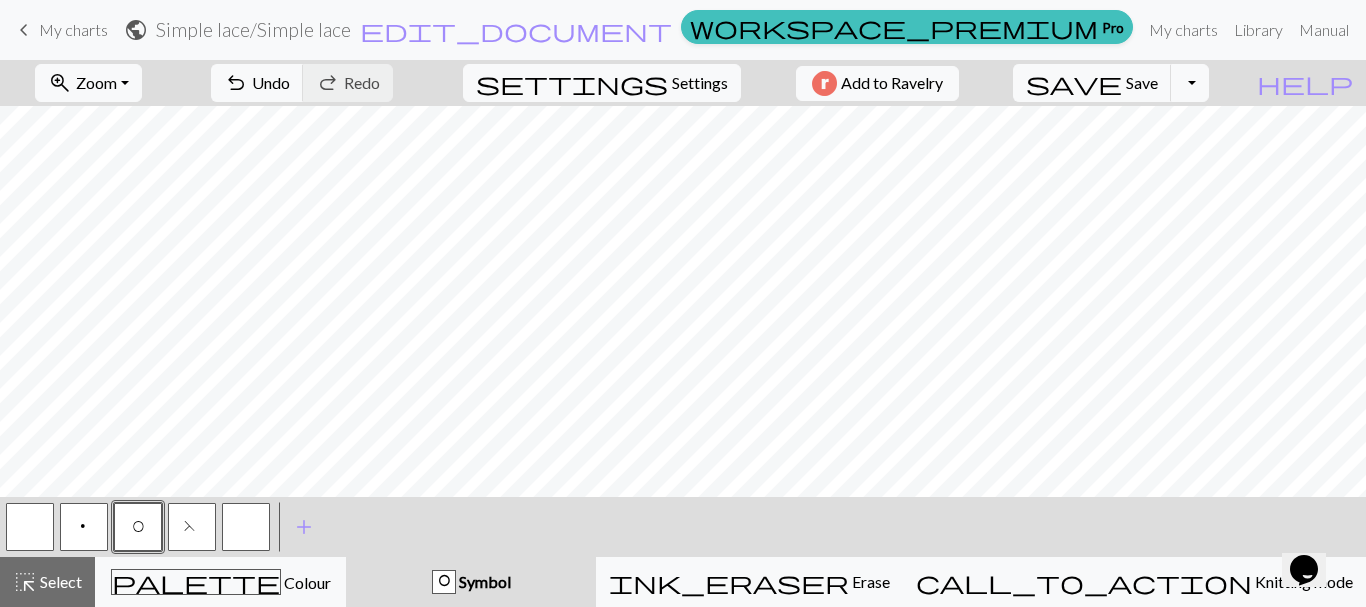 click on "p" at bounding box center [84, 527] 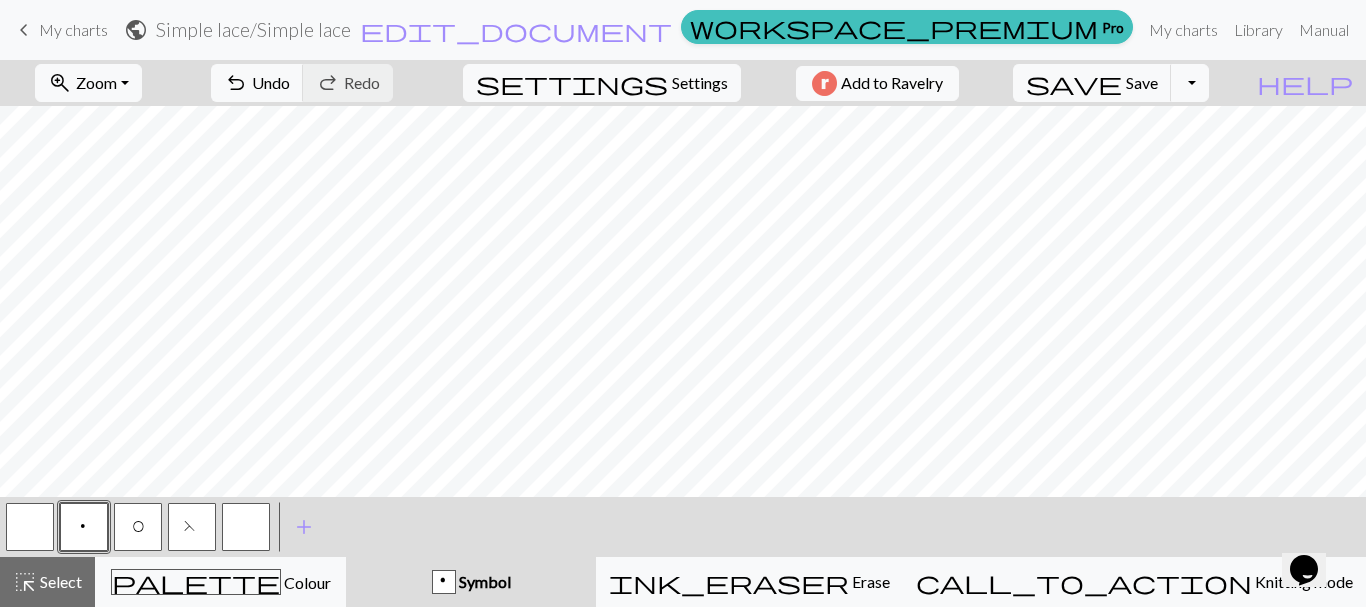 click at bounding box center [246, 527] 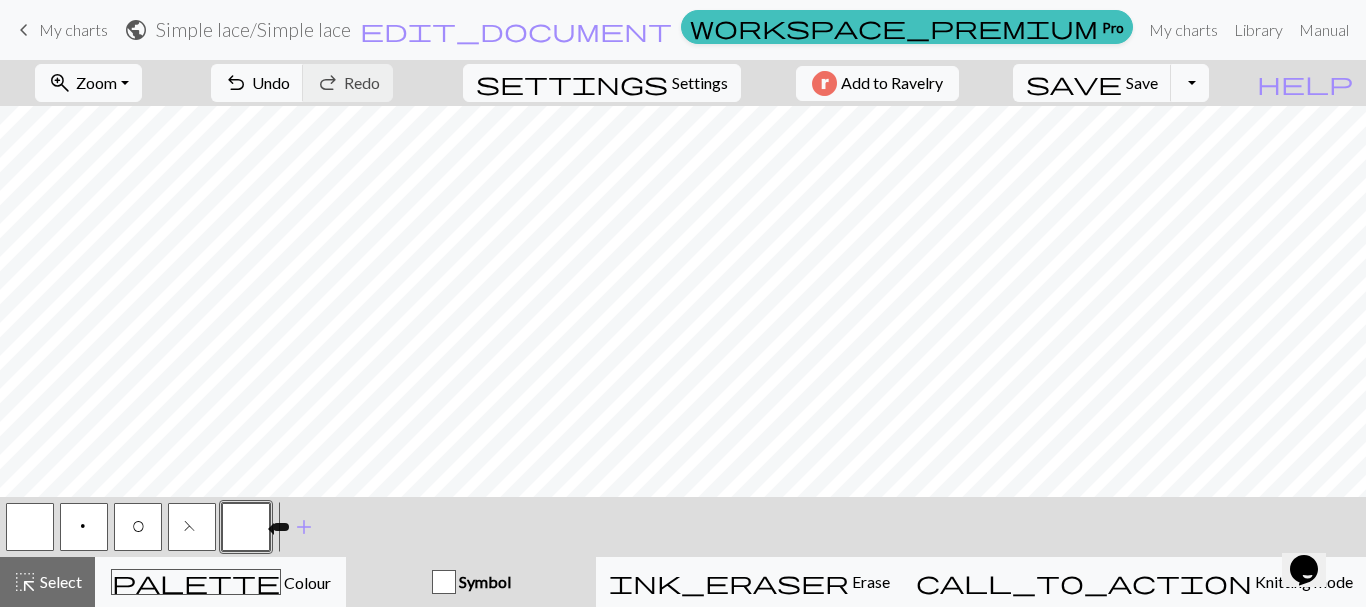 click at bounding box center (246, 527) 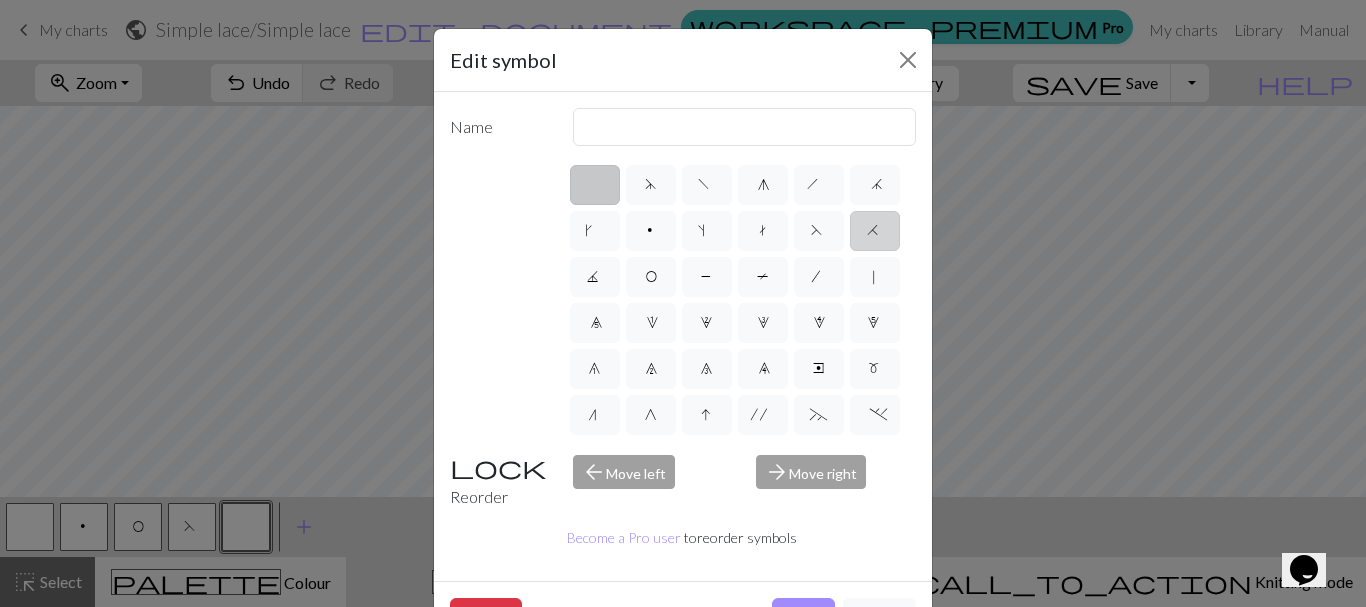 click on "H" at bounding box center (875, 233) 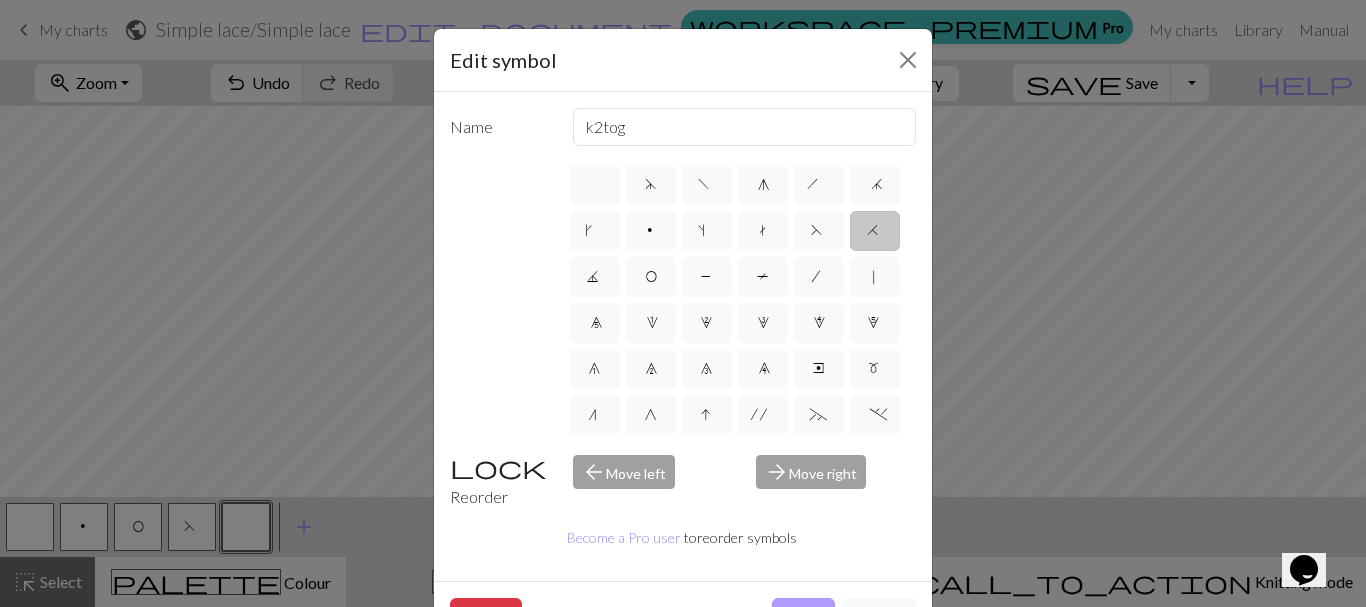 click on "Done" at bounding box center [803, 617] 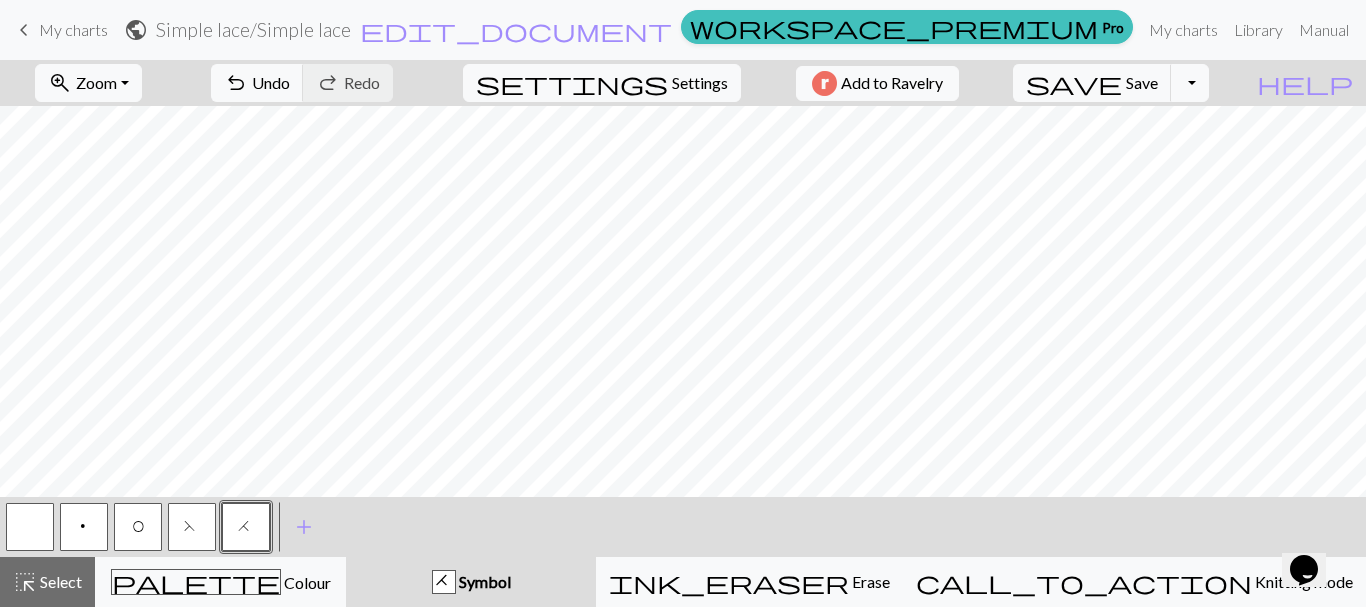 click on "F" at bounding box center [192, 527] 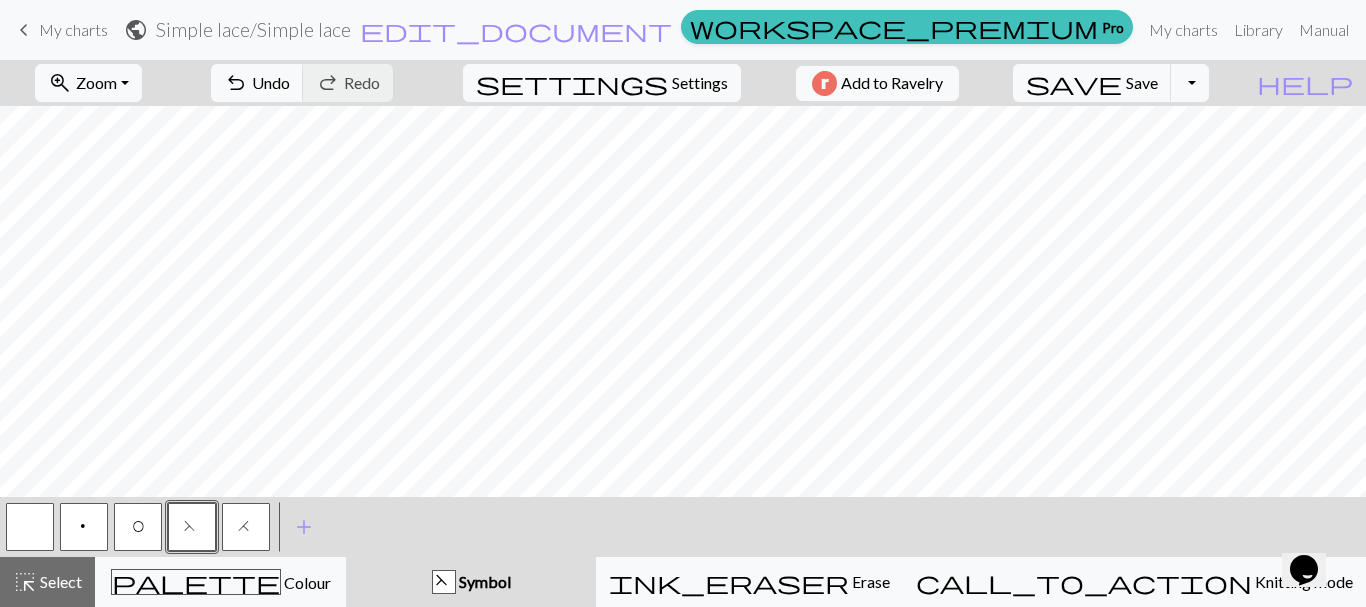 click on "O" at bounding box center (138, 527) 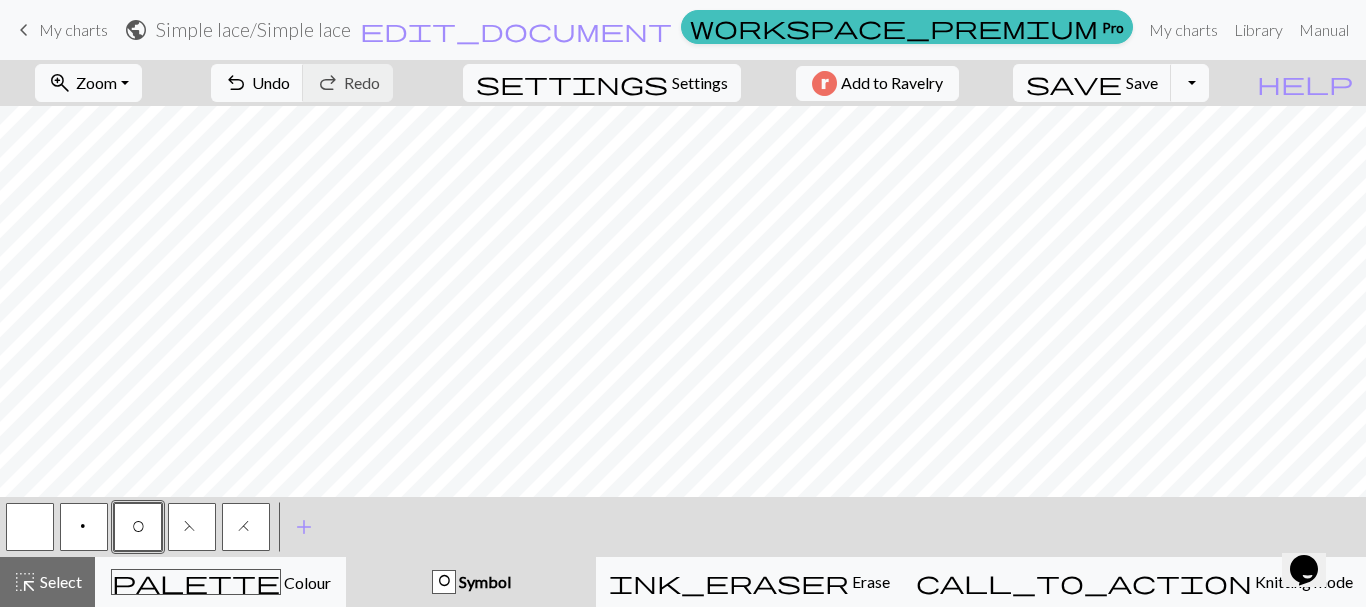 click on "F" at bounding box center (192, 527) 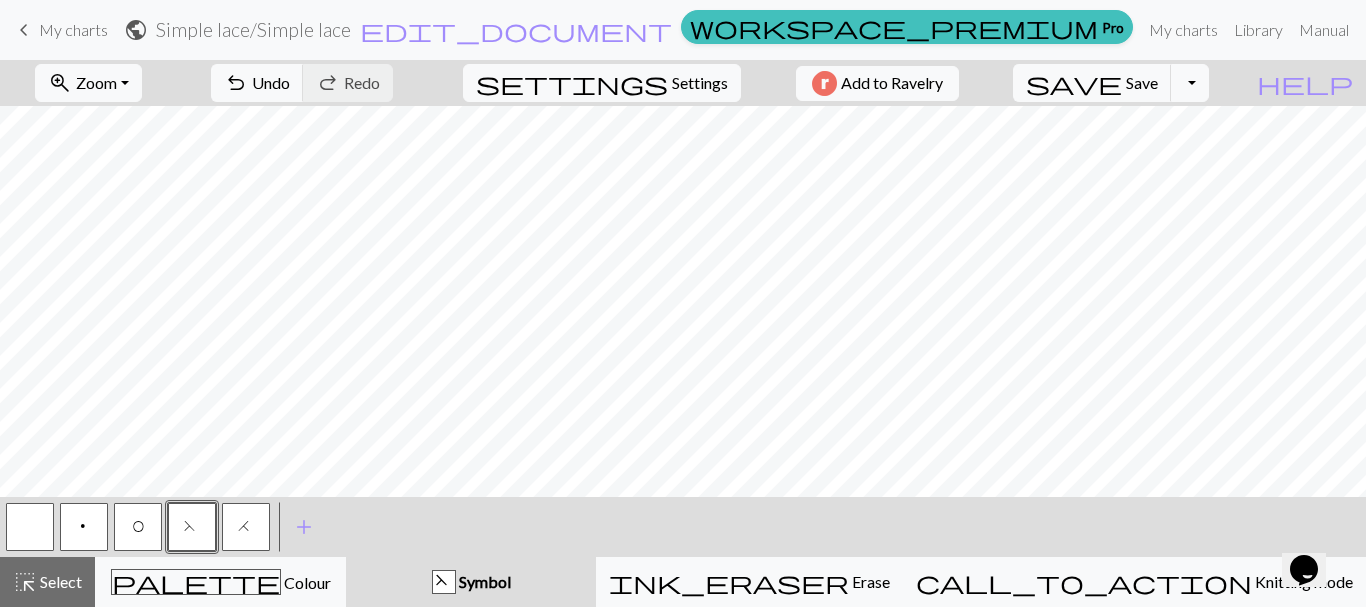 click on "H" at bounding box center (246, 527) 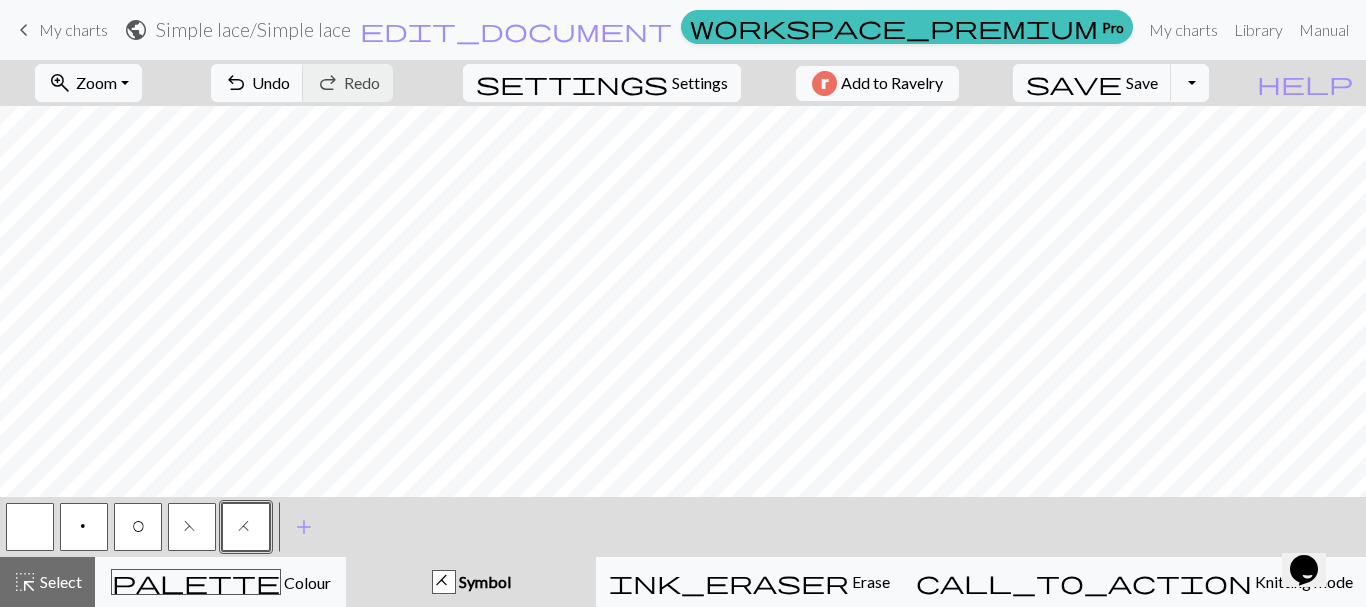 click on "p" at bounding box center (84, 527) 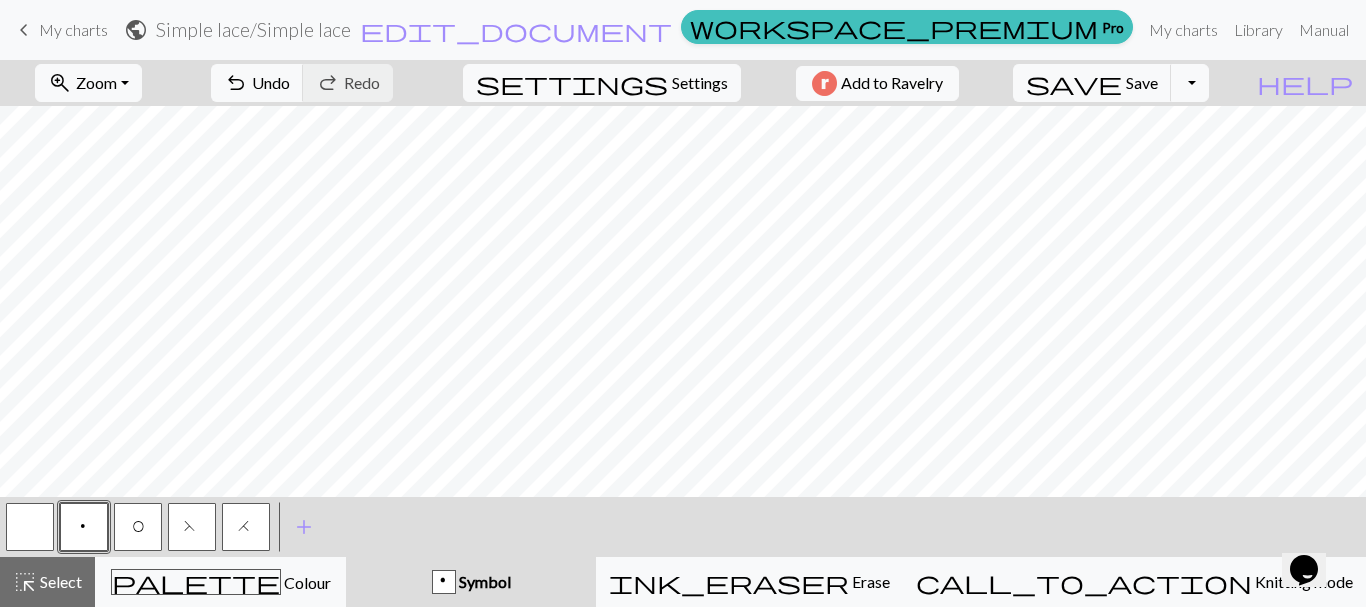 click on "O" at bounding box center (138, 527) 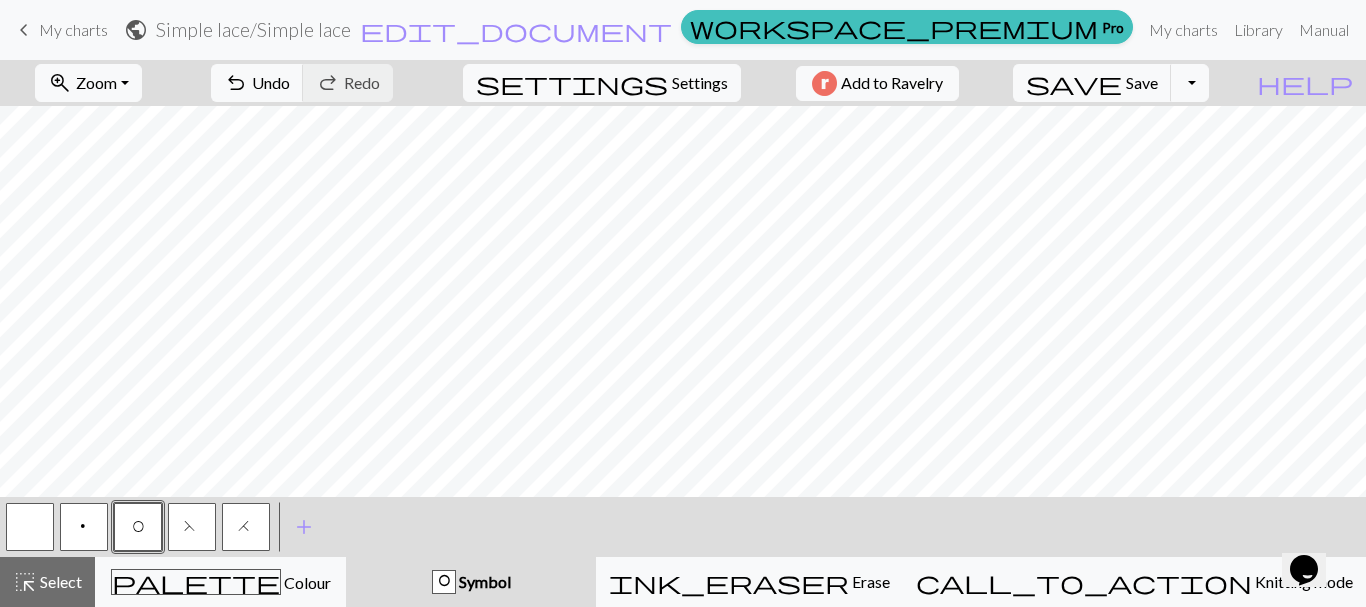 click on "F" at bounding box center [192, 527] 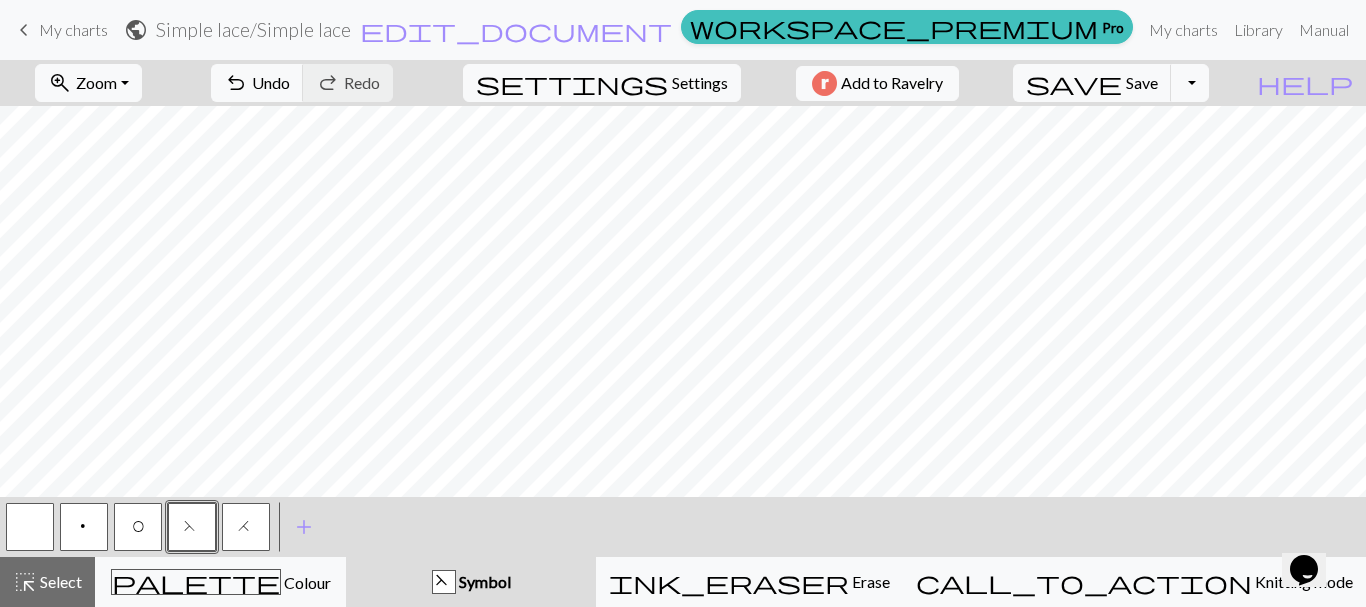 click on "O" at bounding box center (138, 529) 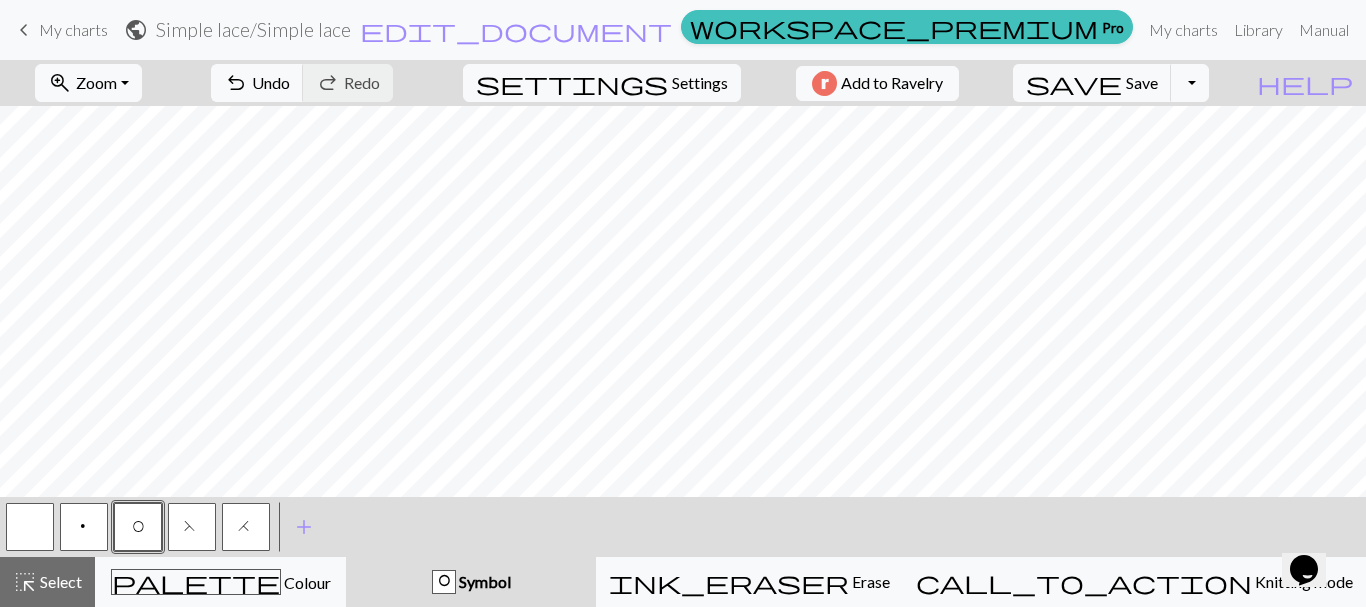 click on "F" at bounding box center [192, 527] 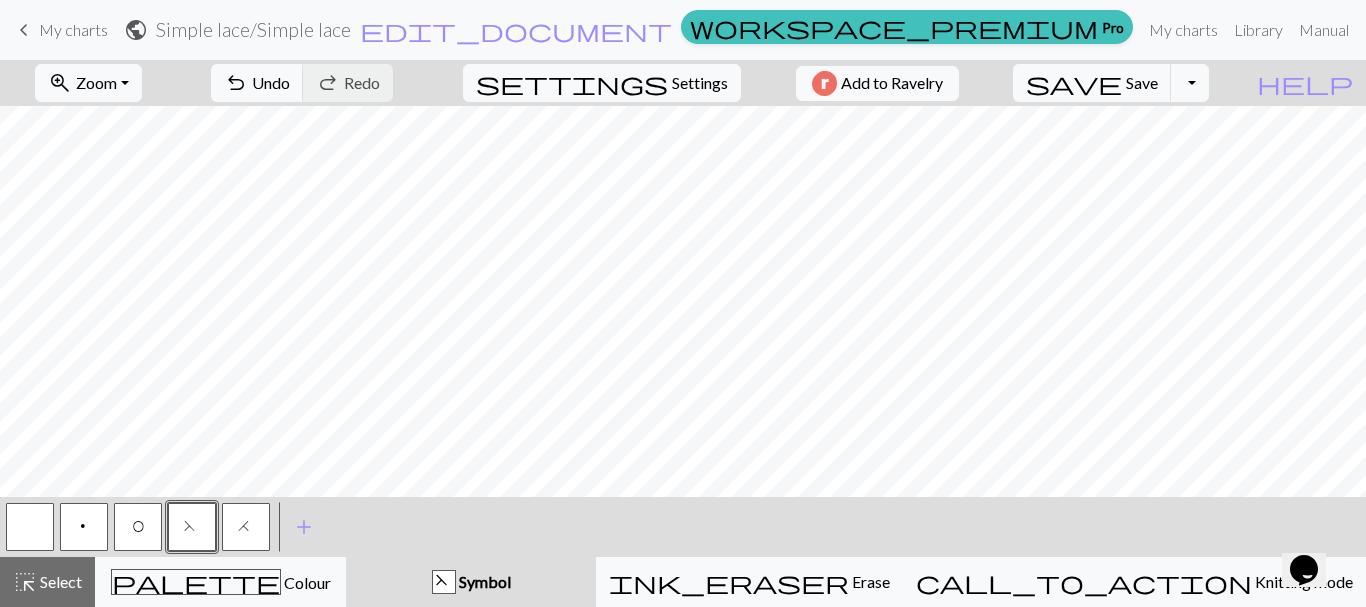 click on "H" at bounding box center [246, 527] 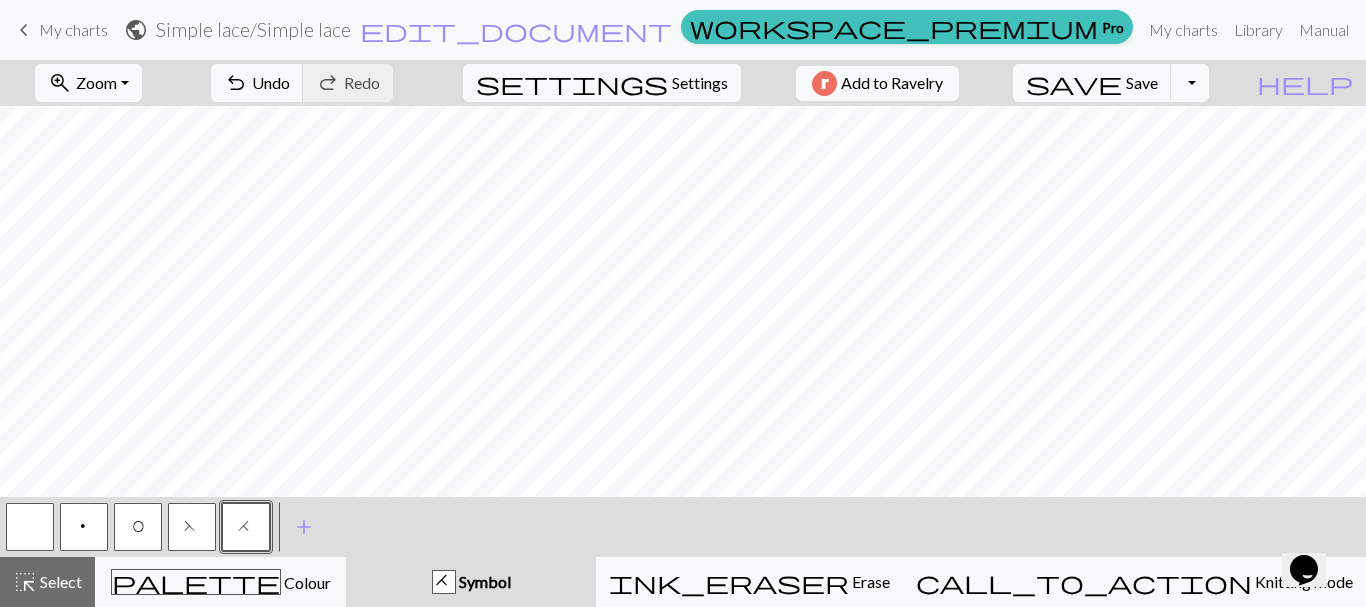 click on "F" at bounding box center [192, 527] 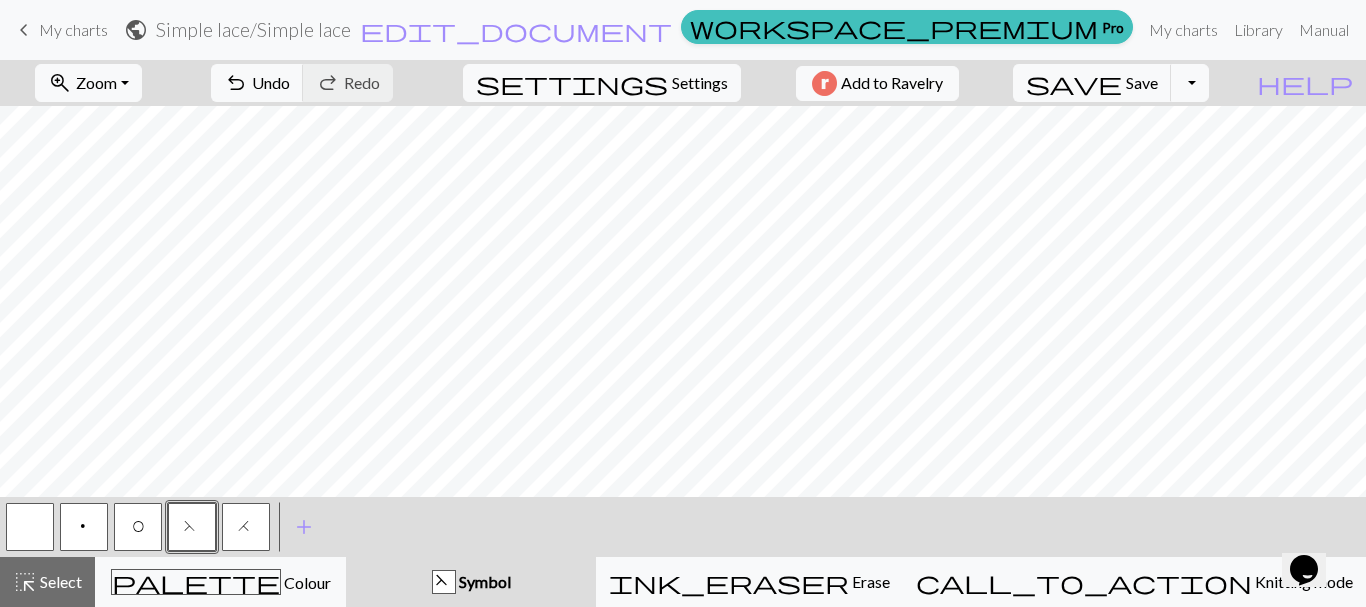 click on "O" at bounding box center (138, 527) 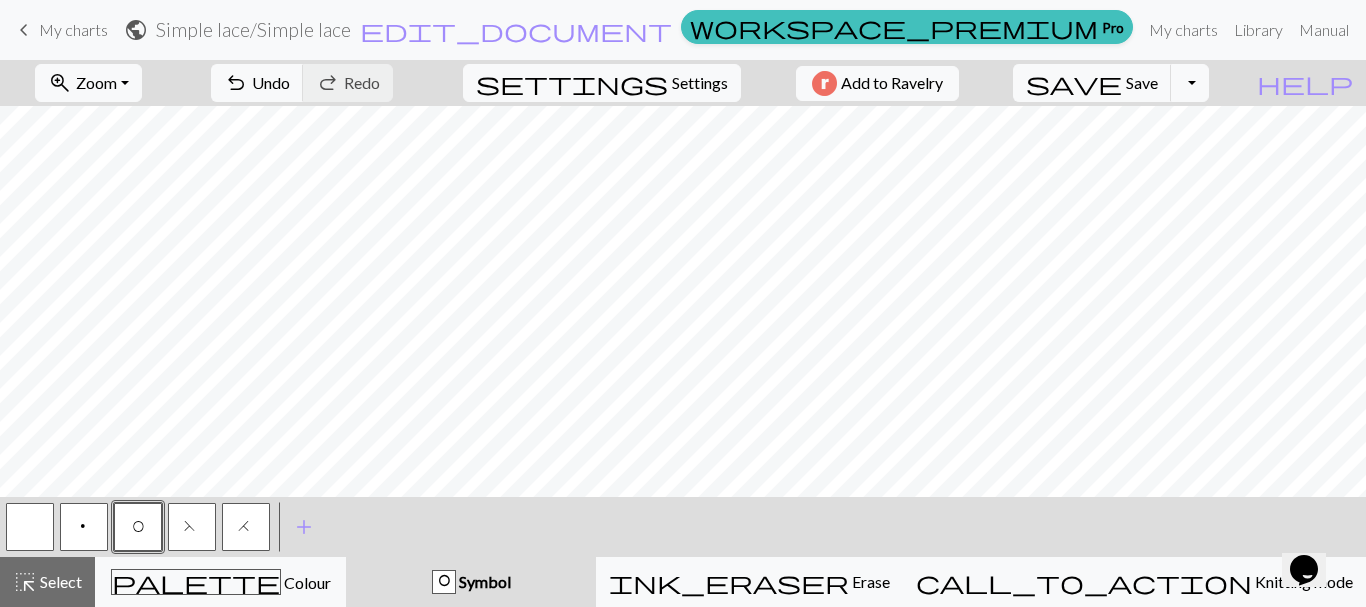 click on "F" at bounding box center [192, 527] 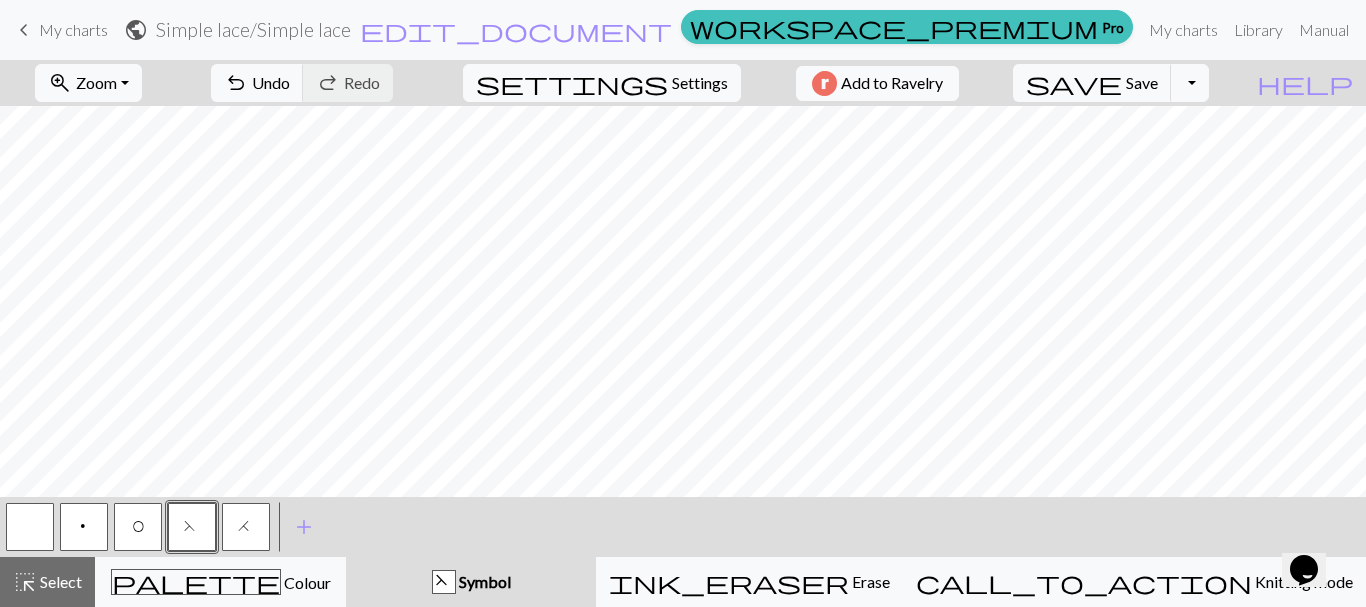 click on "H" at bounding box center (246, 529) 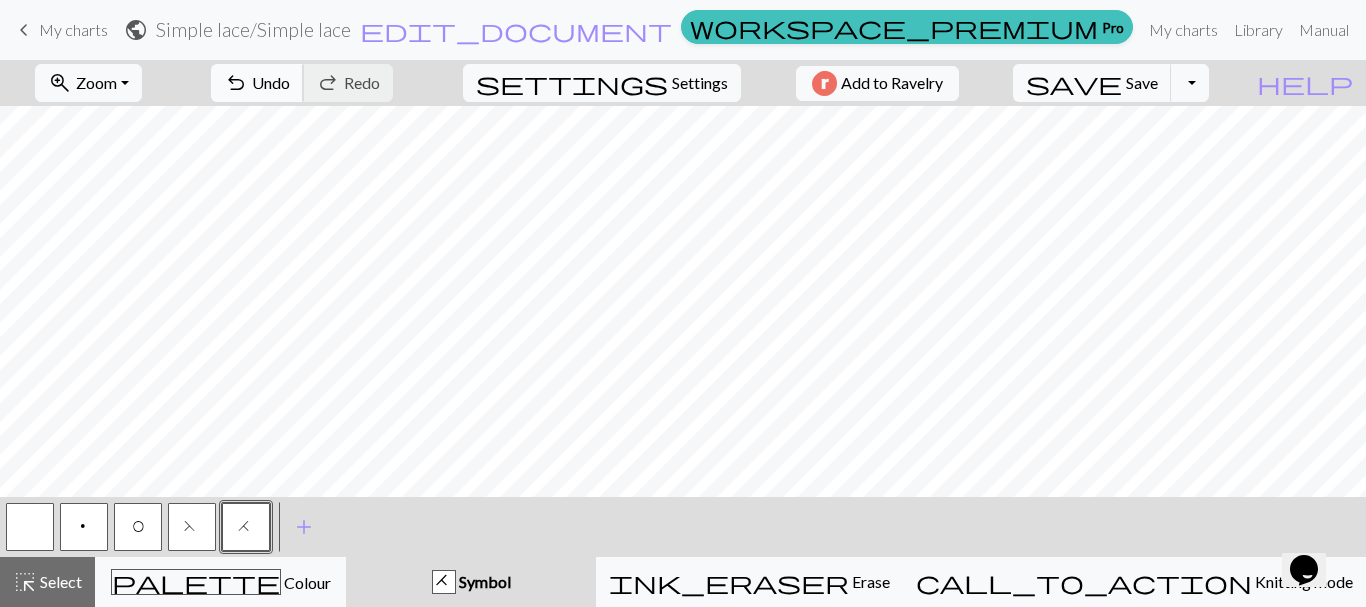 click on "undo" at bounding box center [236, 83] 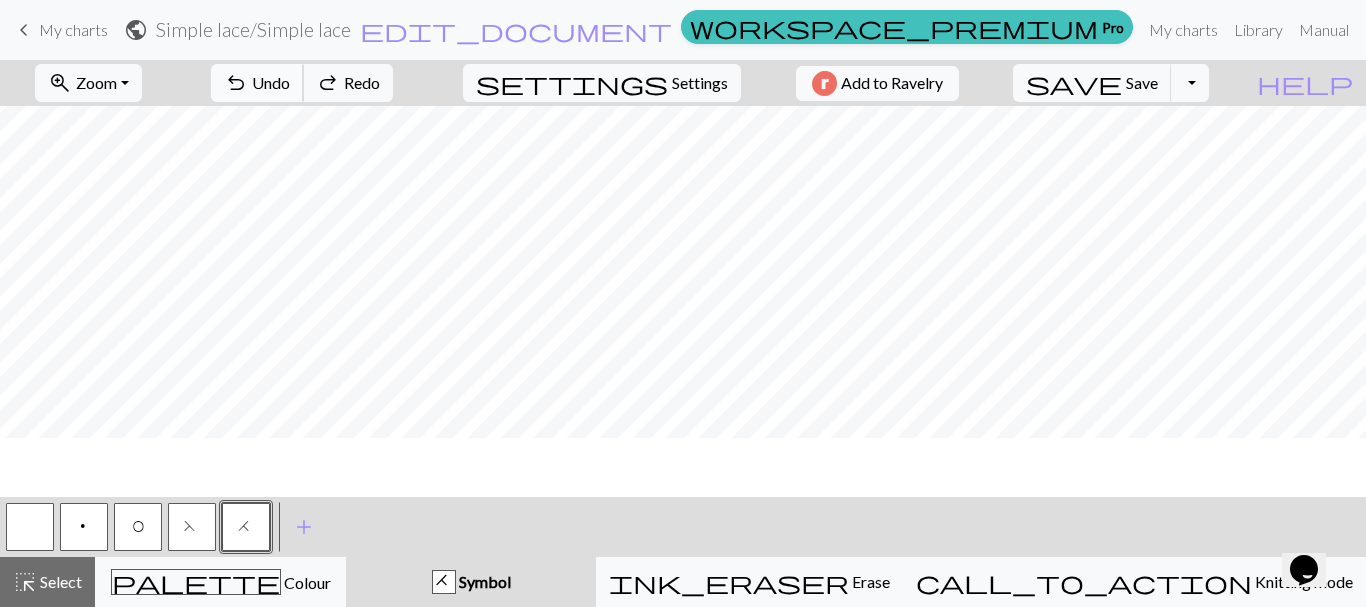 scroll, scrollTop: 0, scrollLeft: 0, axis: both 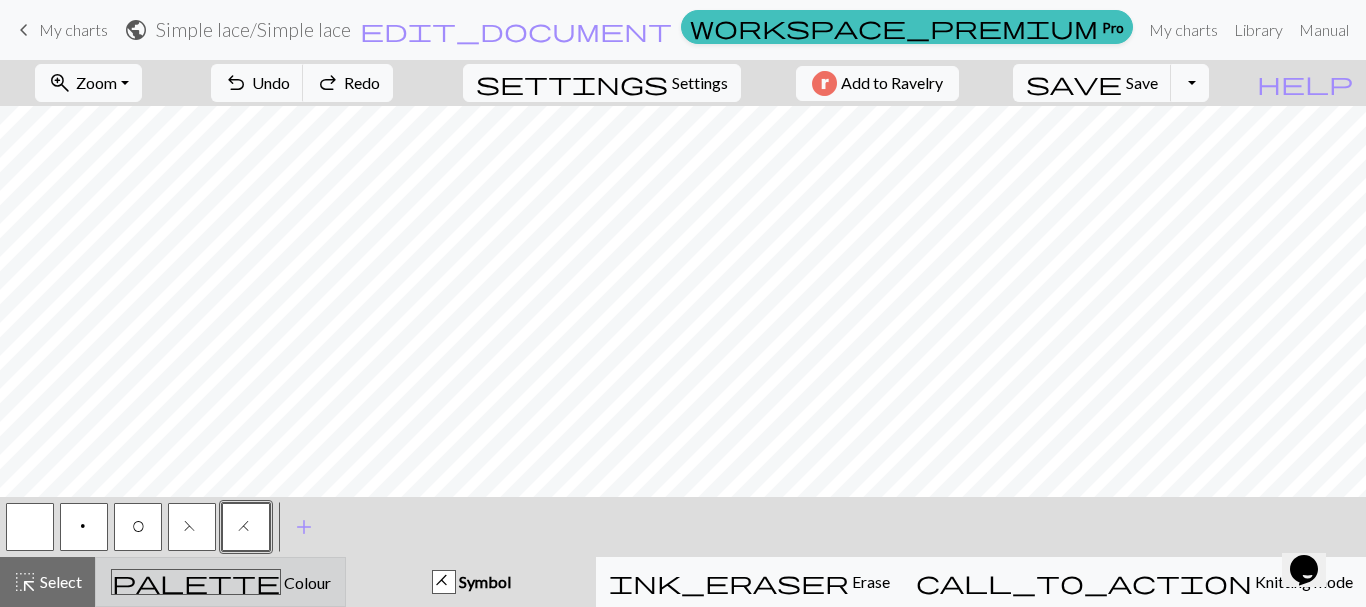 click on "palette   Colour   Colour" at bounding box center [220, 582] 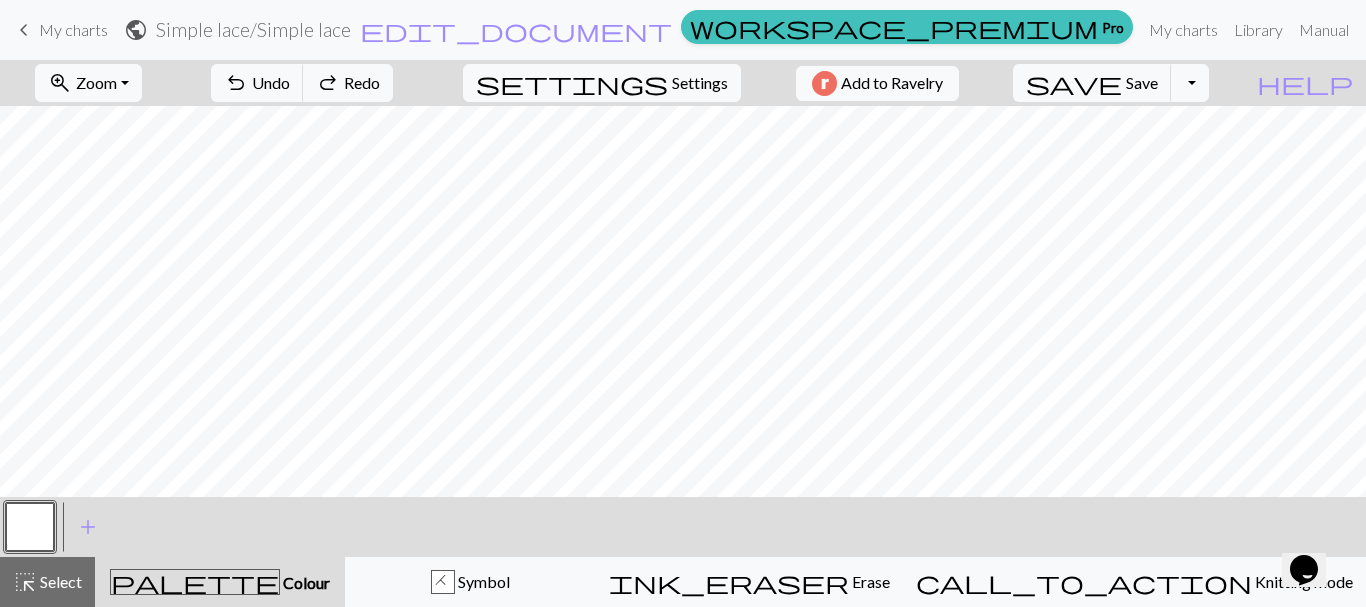 click at bounding box center (30, 527) 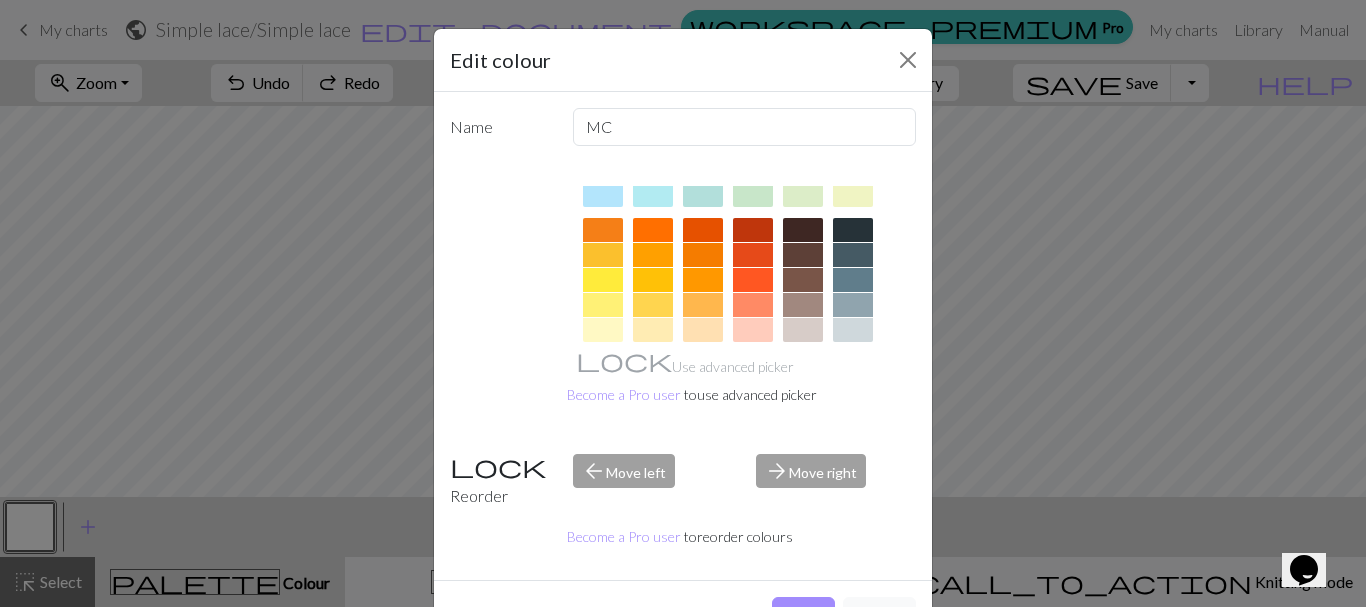 scroll, scrollTop: 255, scrollLeft: 0, axis: vertical 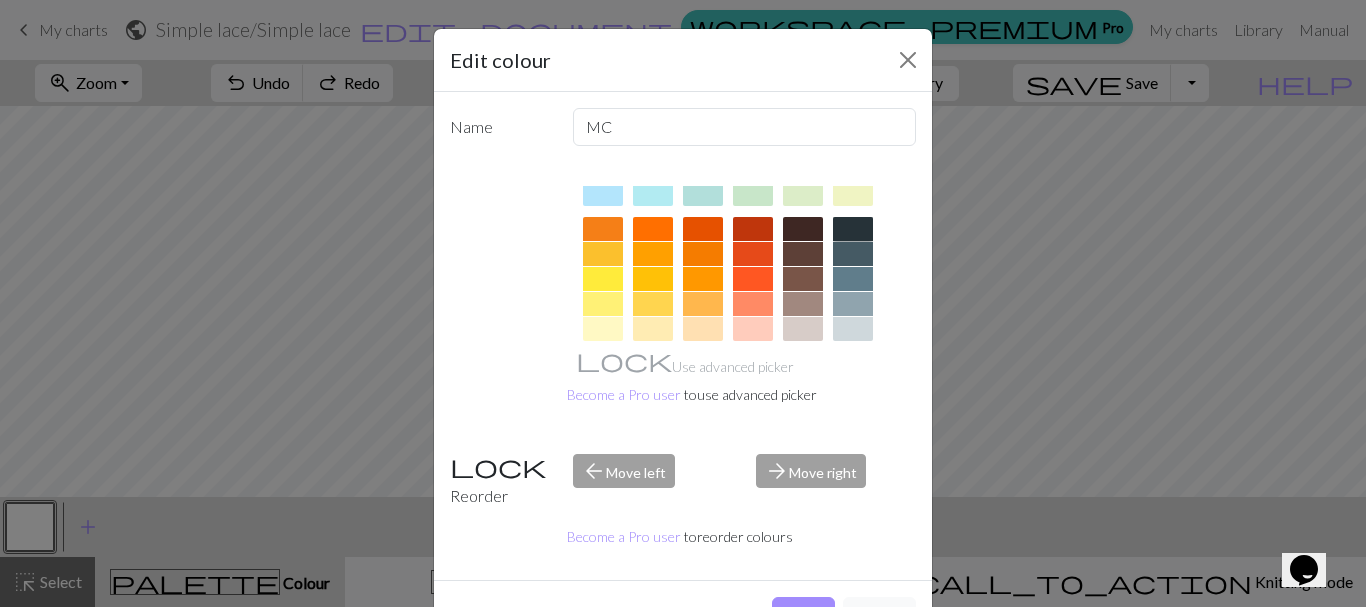 click at bounding box center (853, 229) 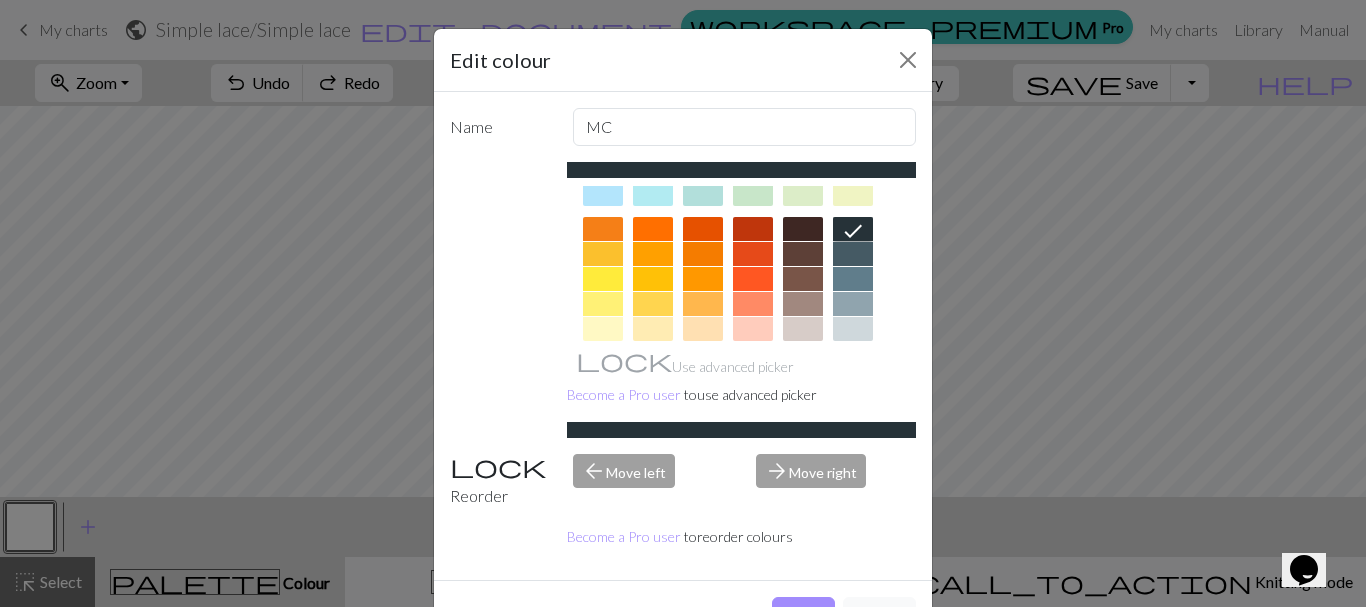 click on "Done Cancel" at bounding box center (683, 615) 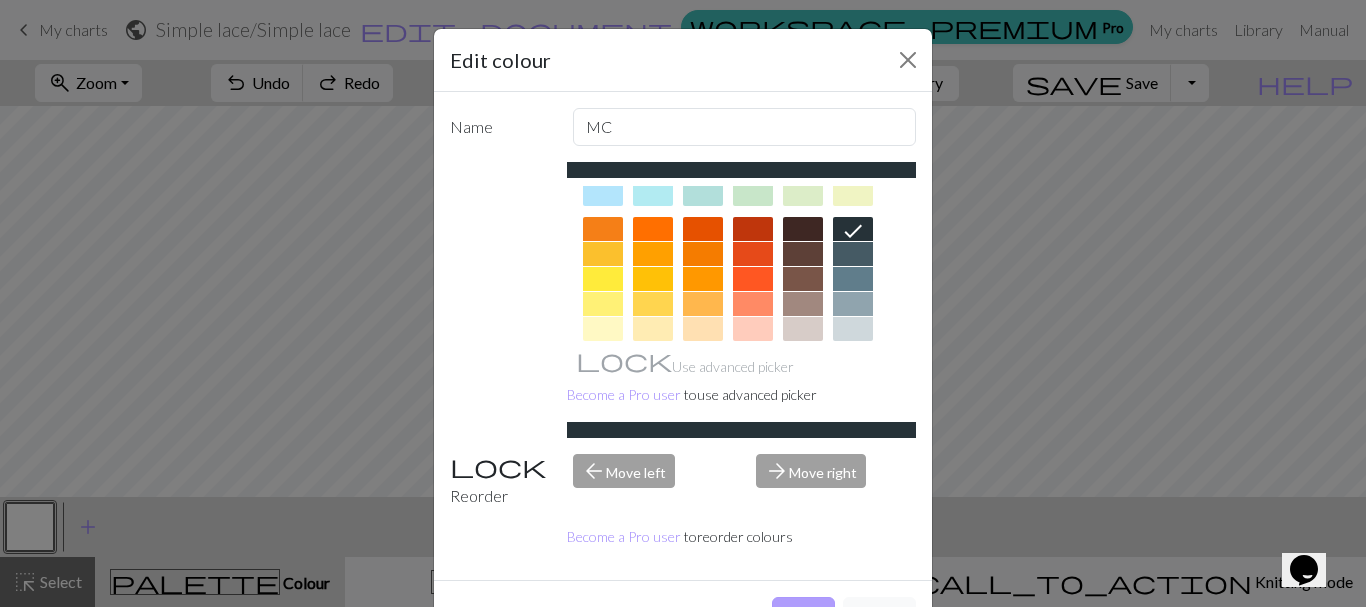 click on "Done" at bounding box center [803, 616] 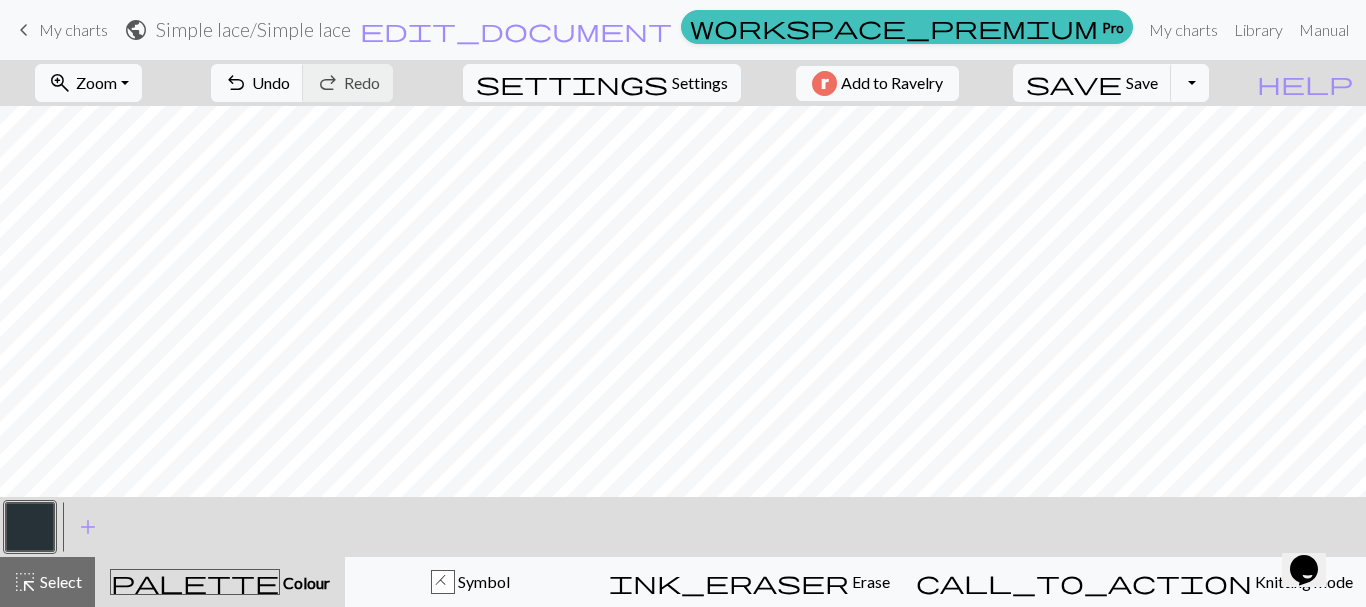 type 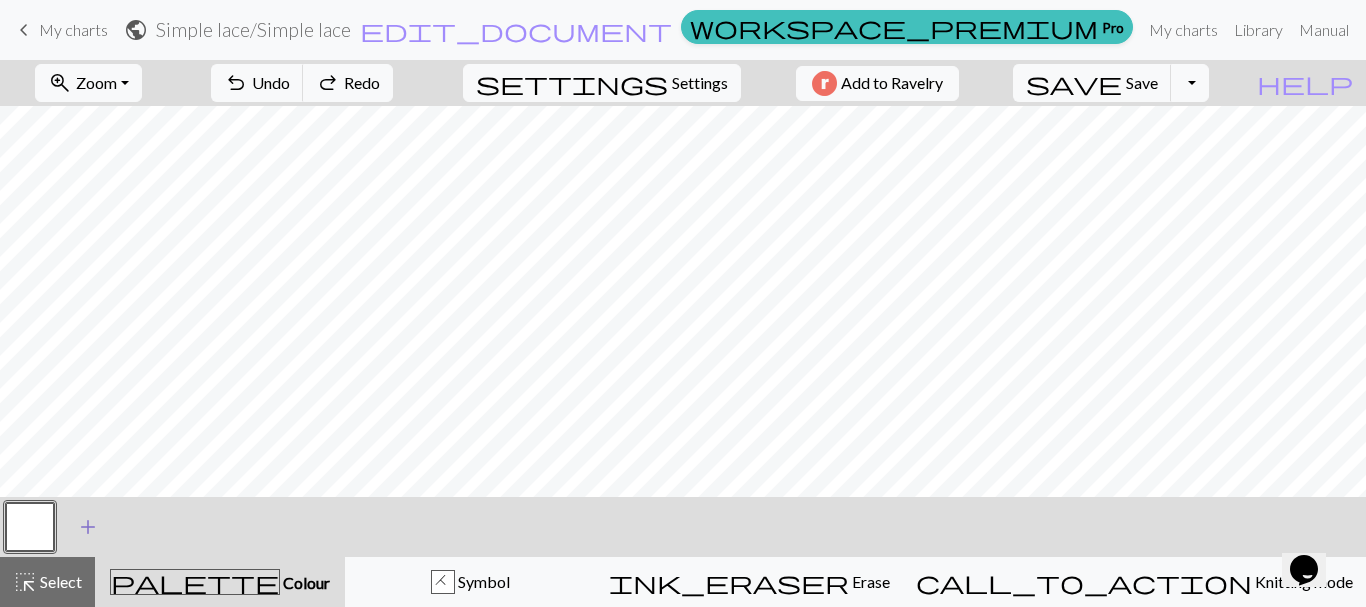 click on "add" at bounding box center [88, 527] 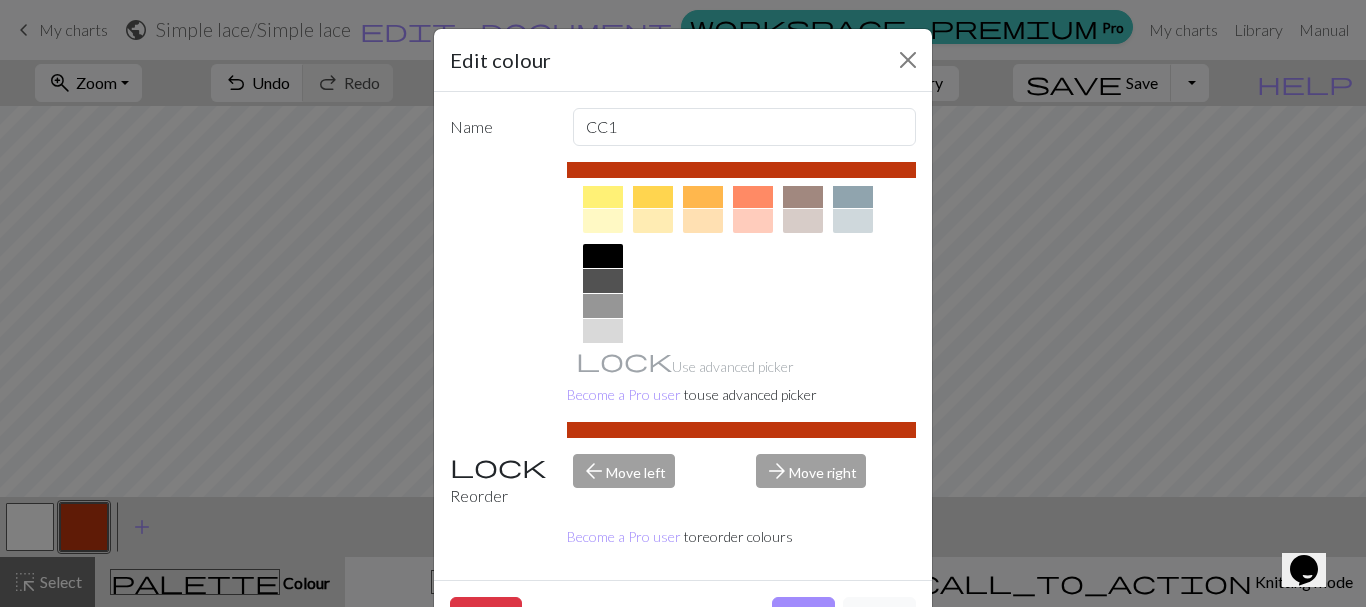 scroll, scrollTop: 364, scrollLeft: 0, axis: vertical 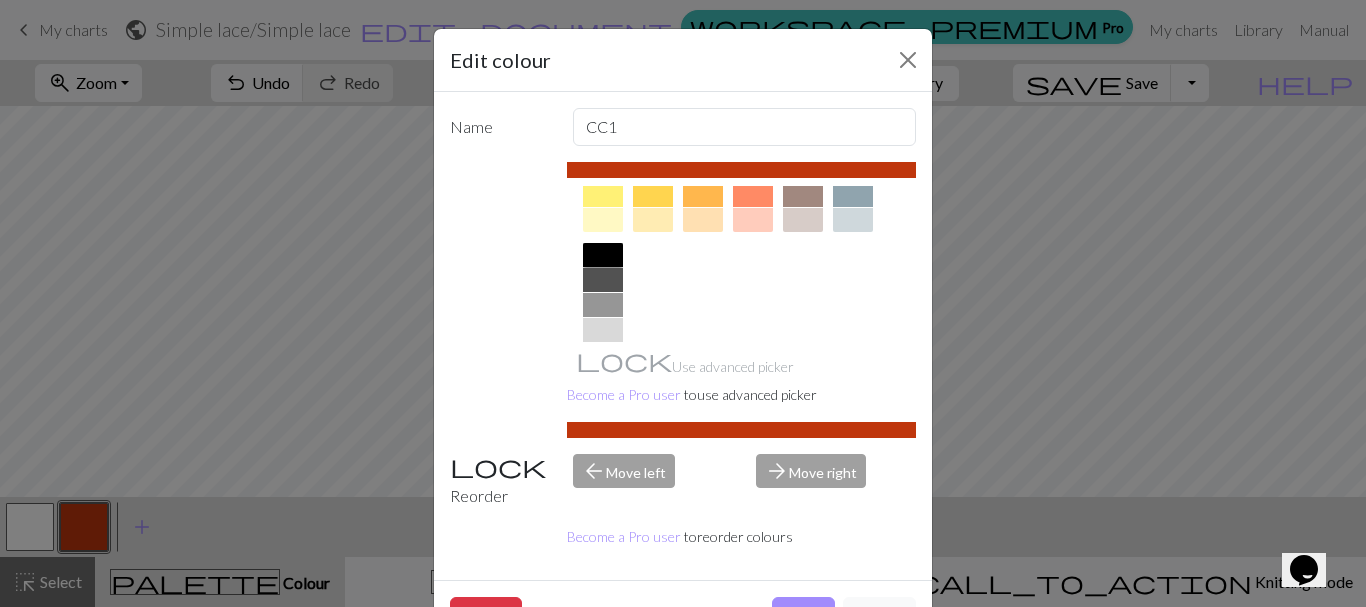 click at bounding box center (603, 255) 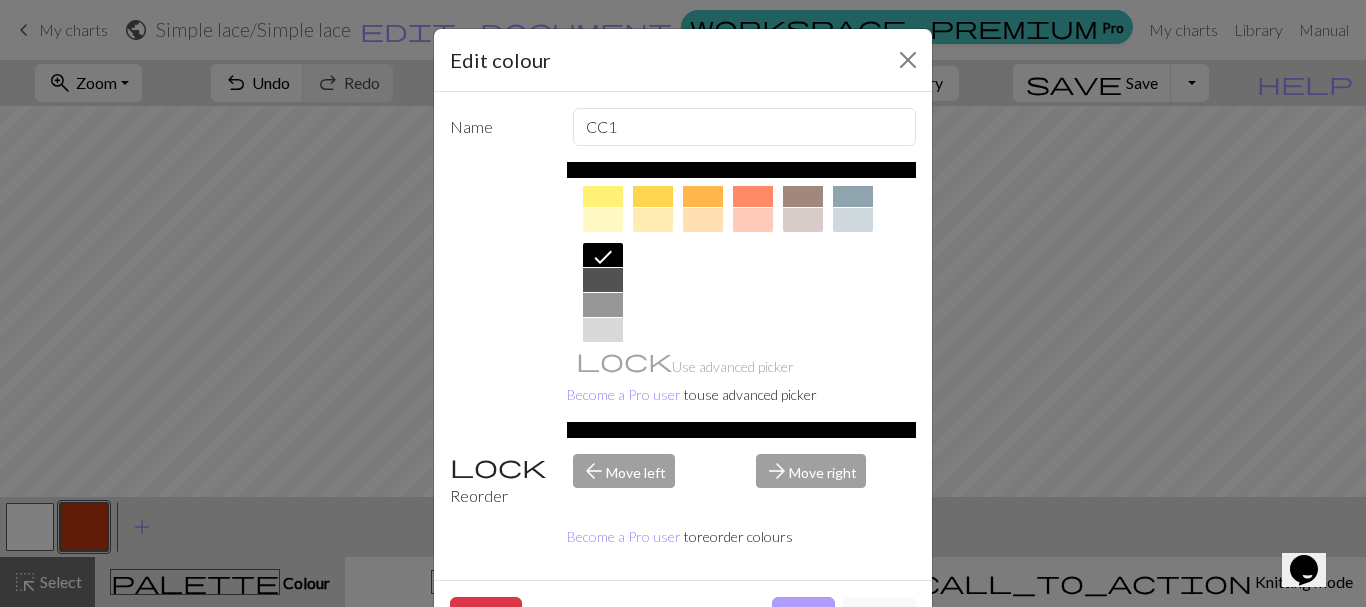 click on "Done" at bounding box center [803, 616] 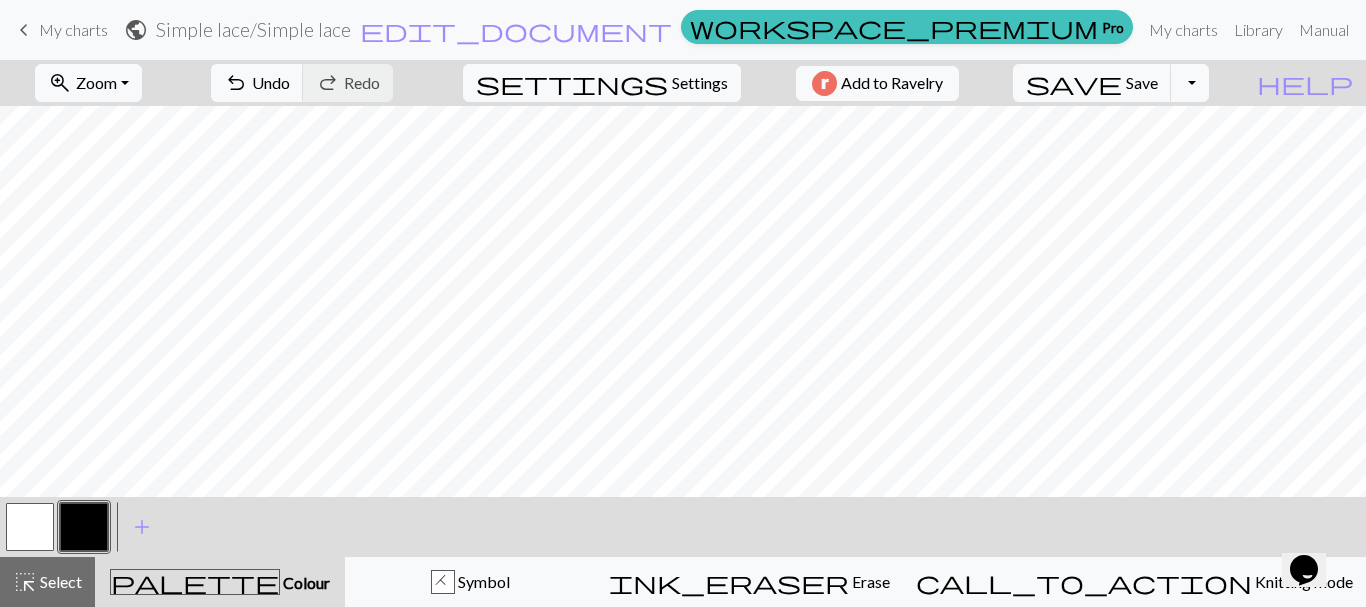 click at bounding box center (30, 527) 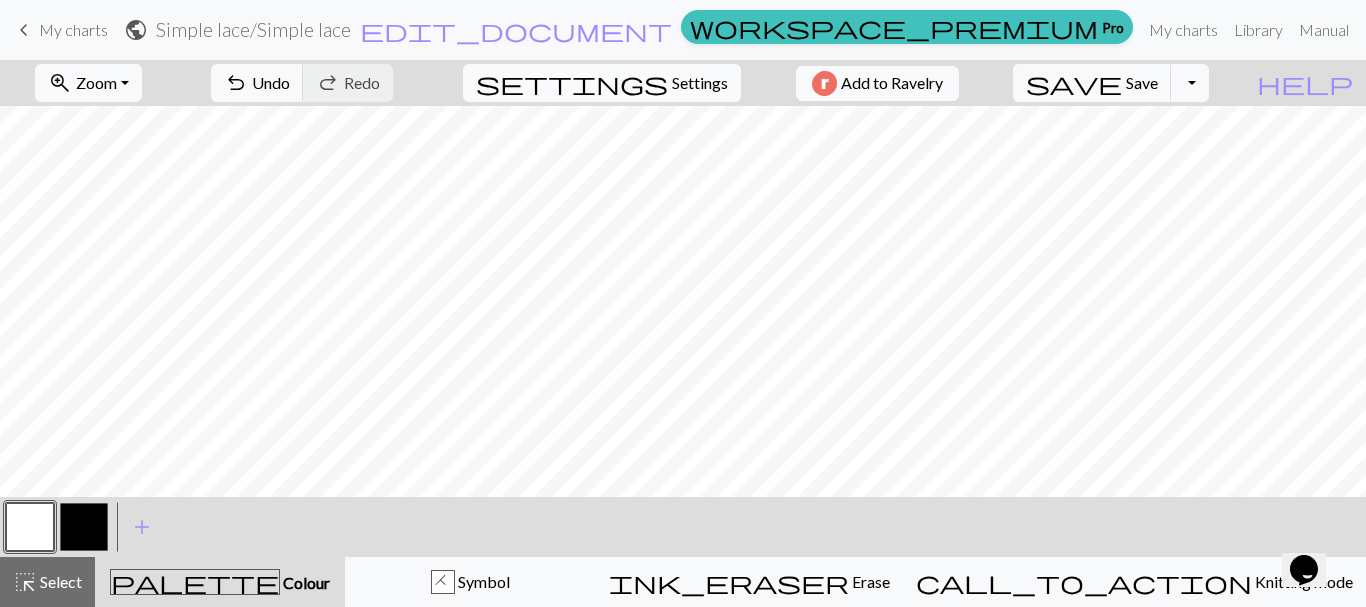 click on "settings" at bounding box center (572, 83) 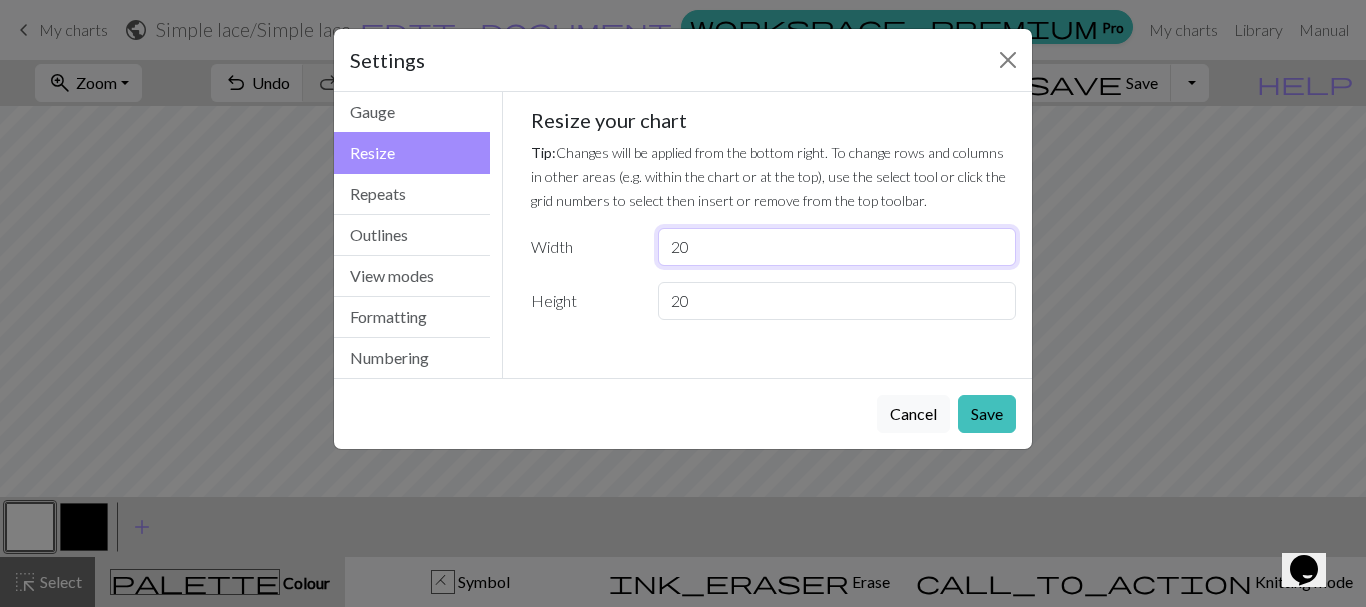 click on "20" at bounding box center [837, 247] 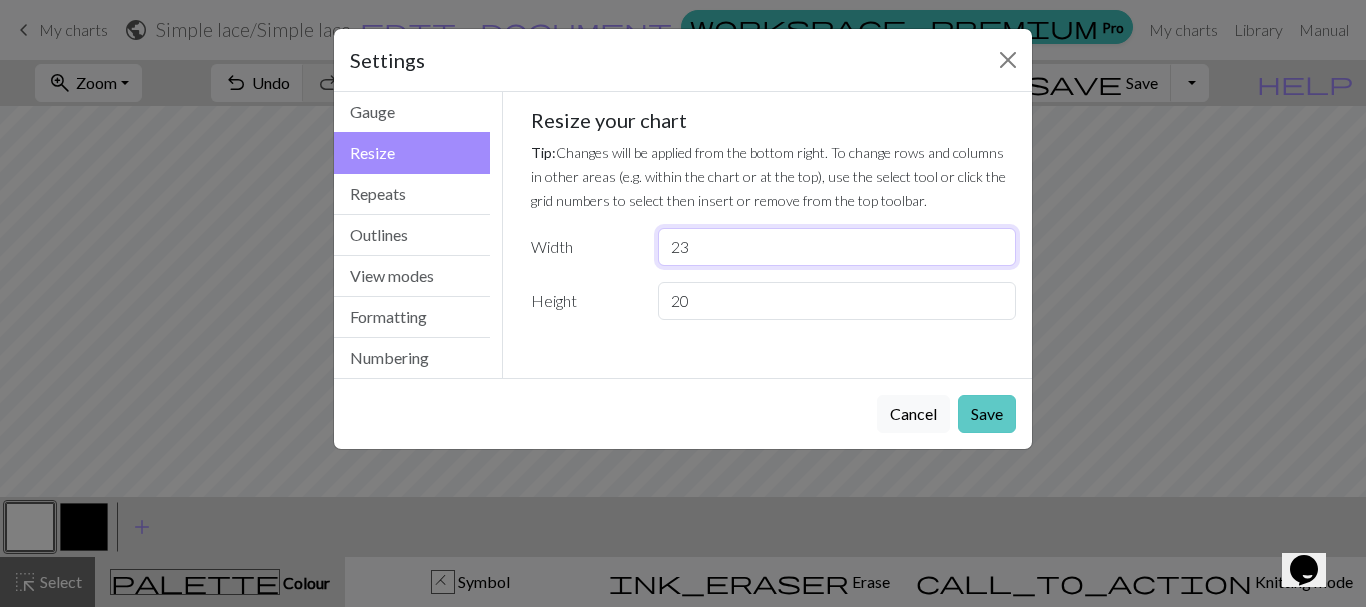 type on "23" 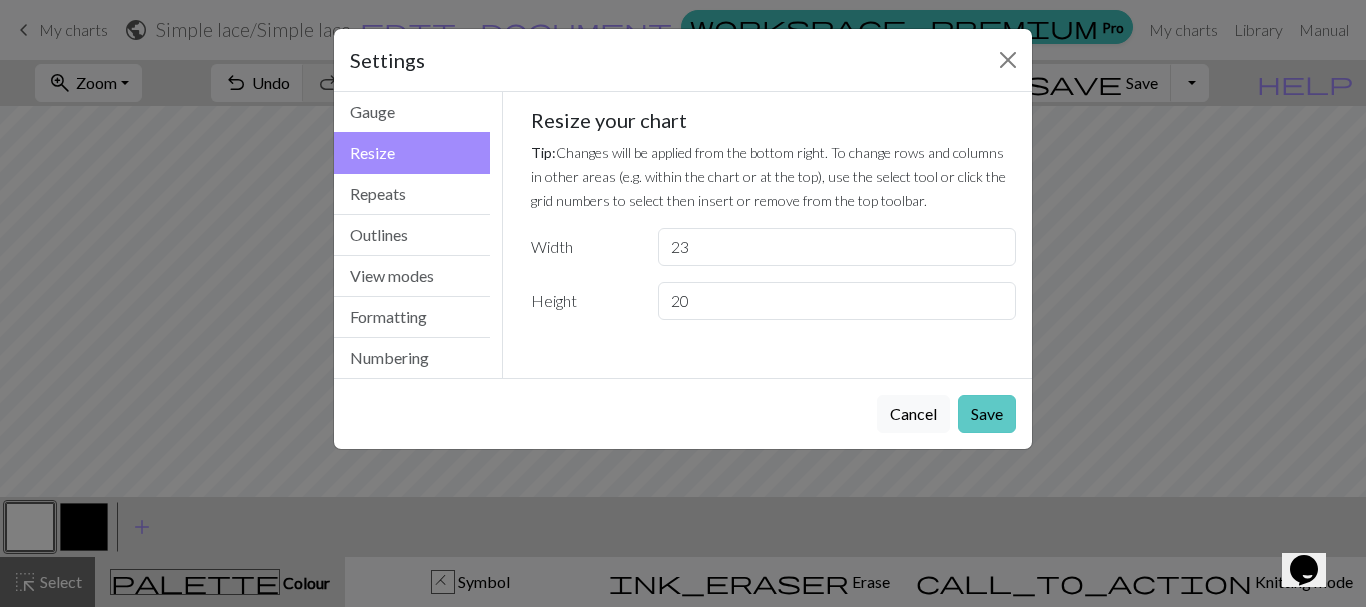 click on "Save" at bounding box center [987, 414] 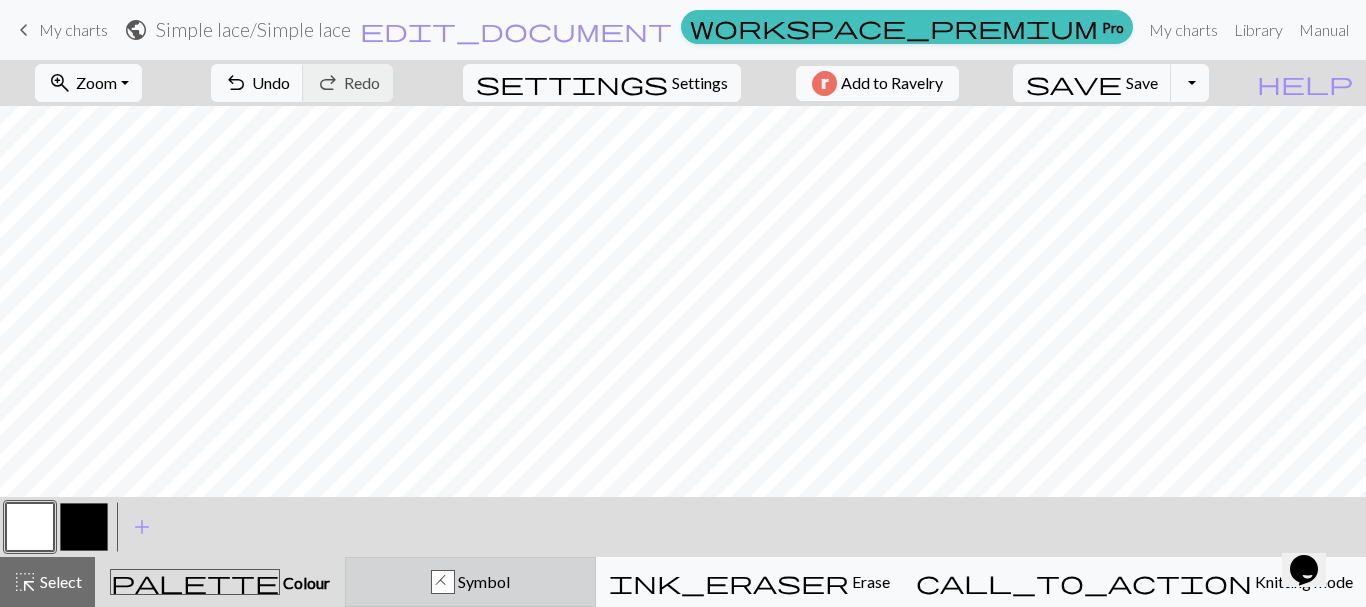 click on "H   Symbol" at bounding box center [470, 582] 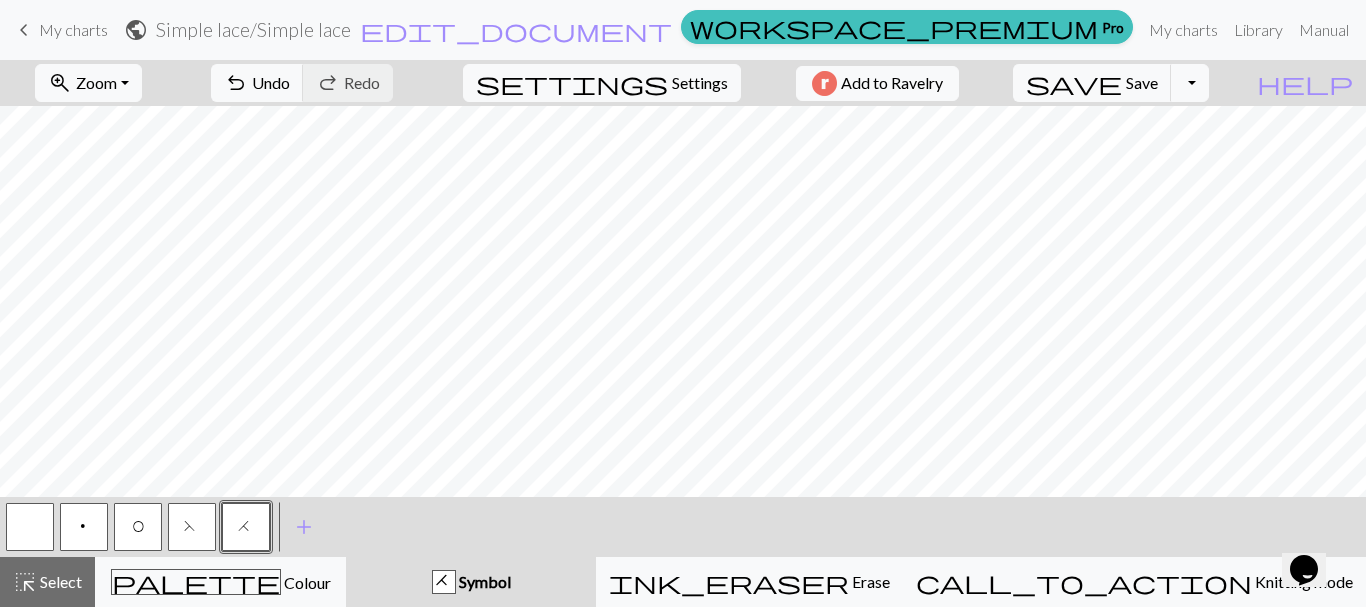 click on "F" at bounding box center (192, 527) 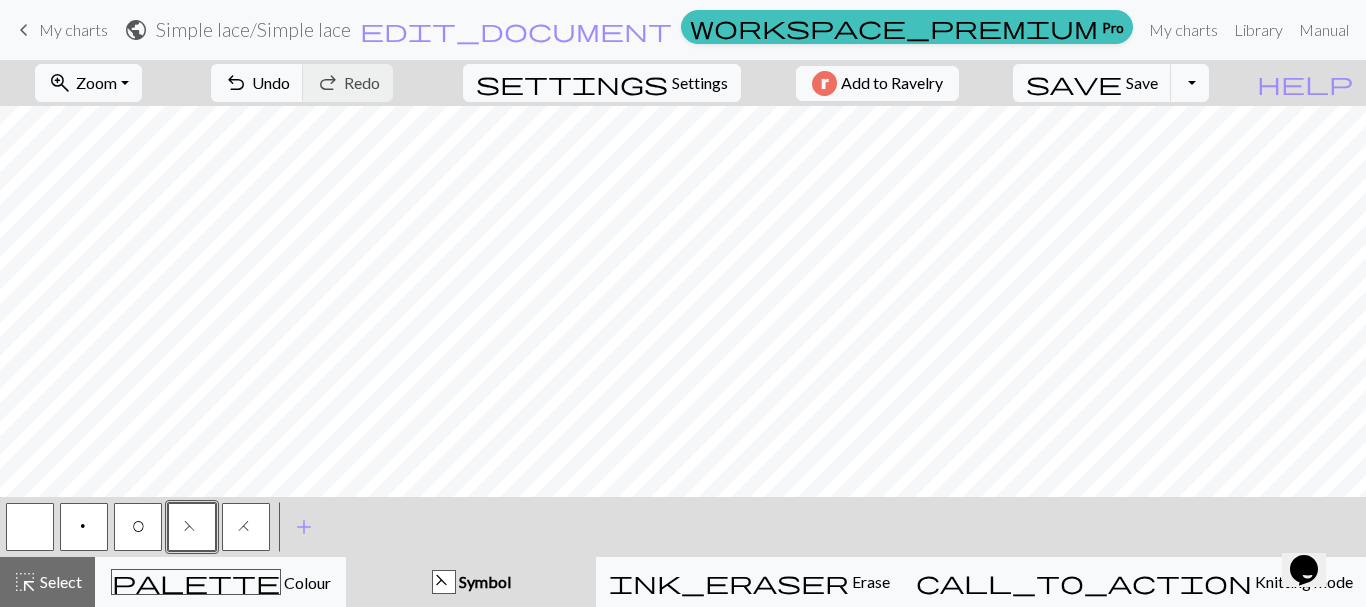 click on "O" at bounding box center [138, 527] 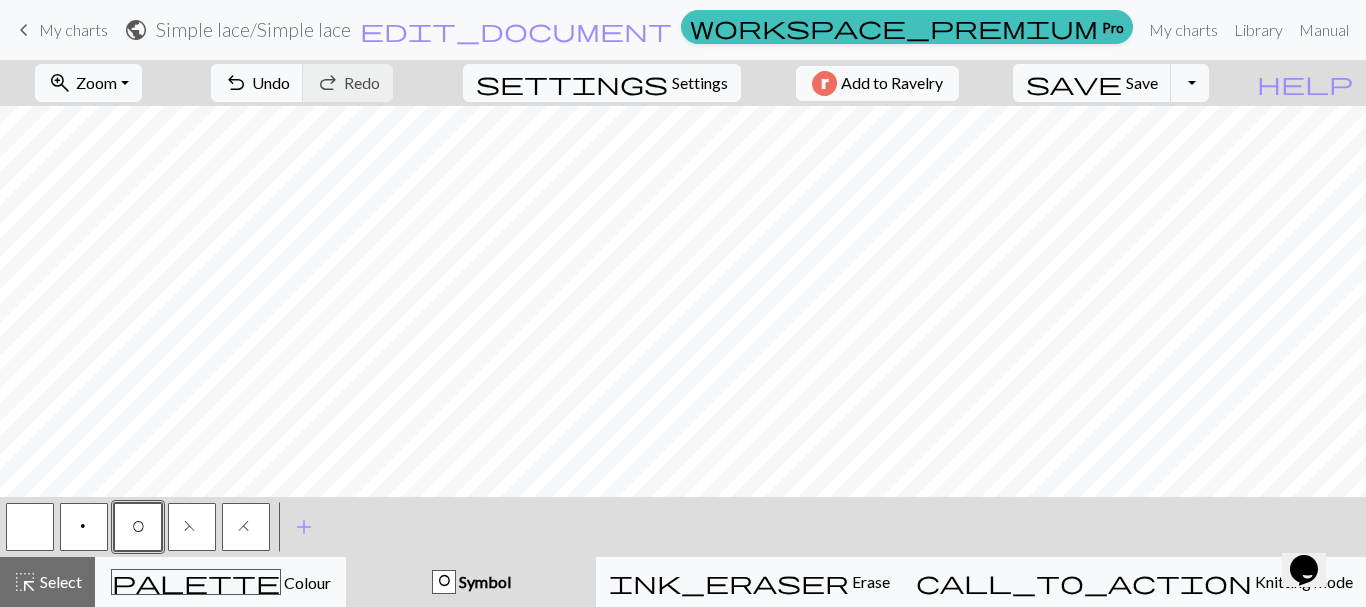 click on "F" at bounding box center (192, 527) 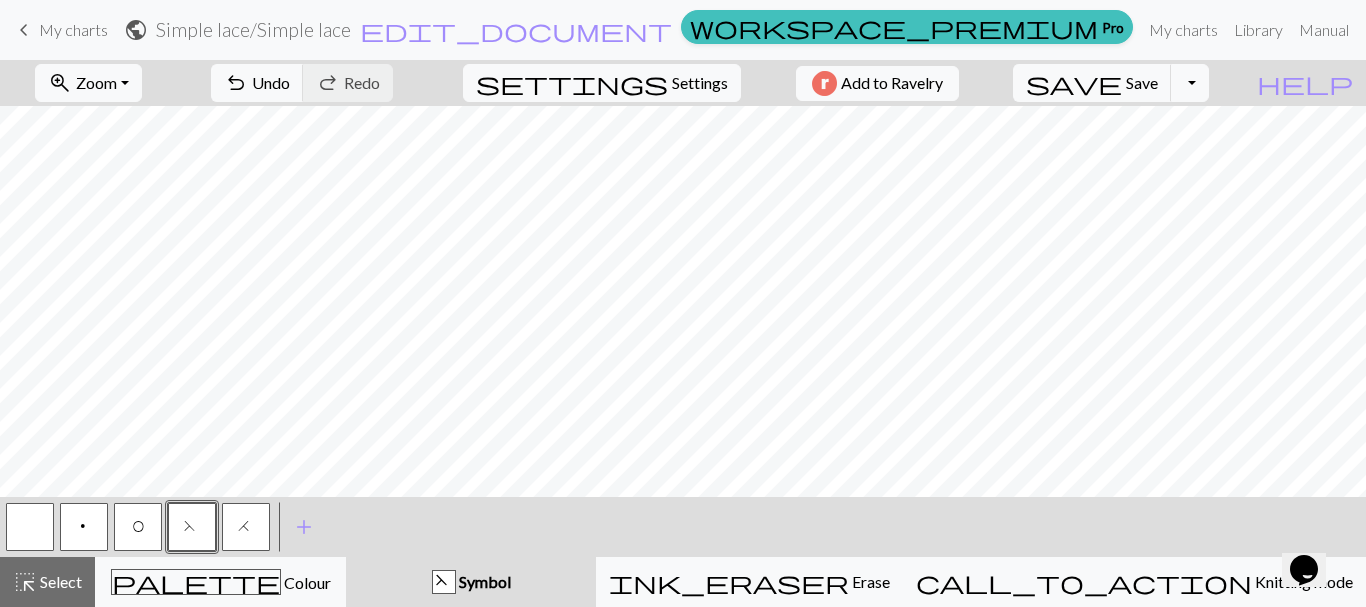 click on "H" at bounding box center (246, 529) 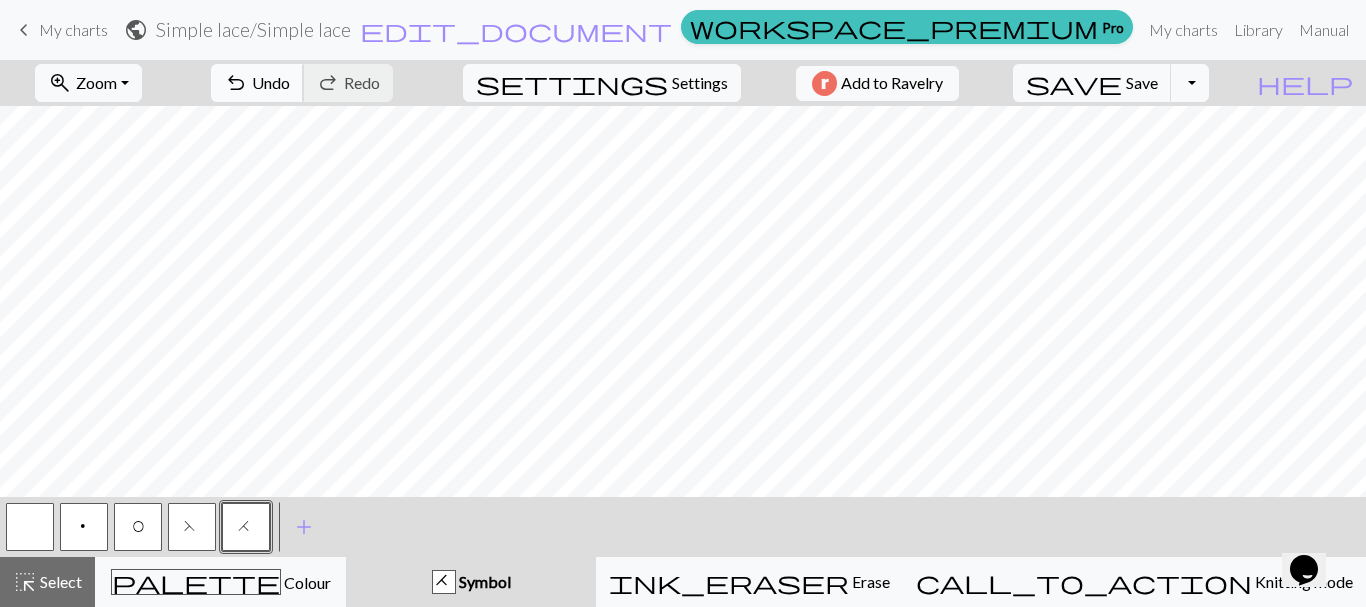 click on "Undo" at bounding box center (271, 82) 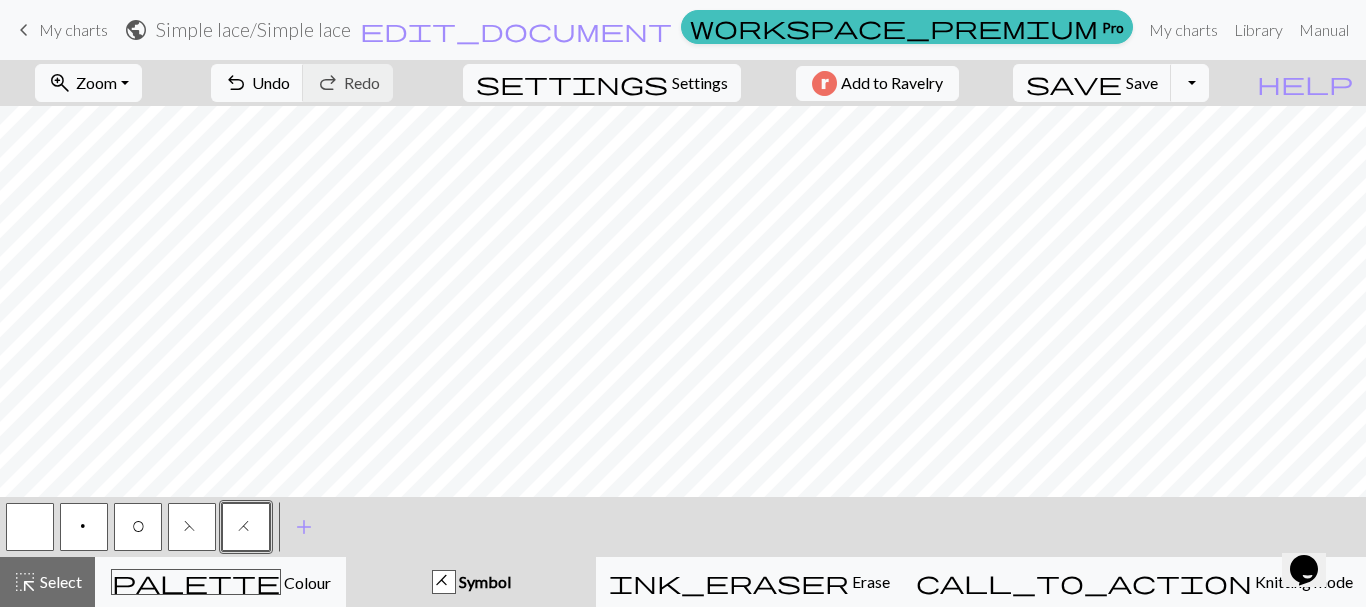 click at bounding box center [30, 527] 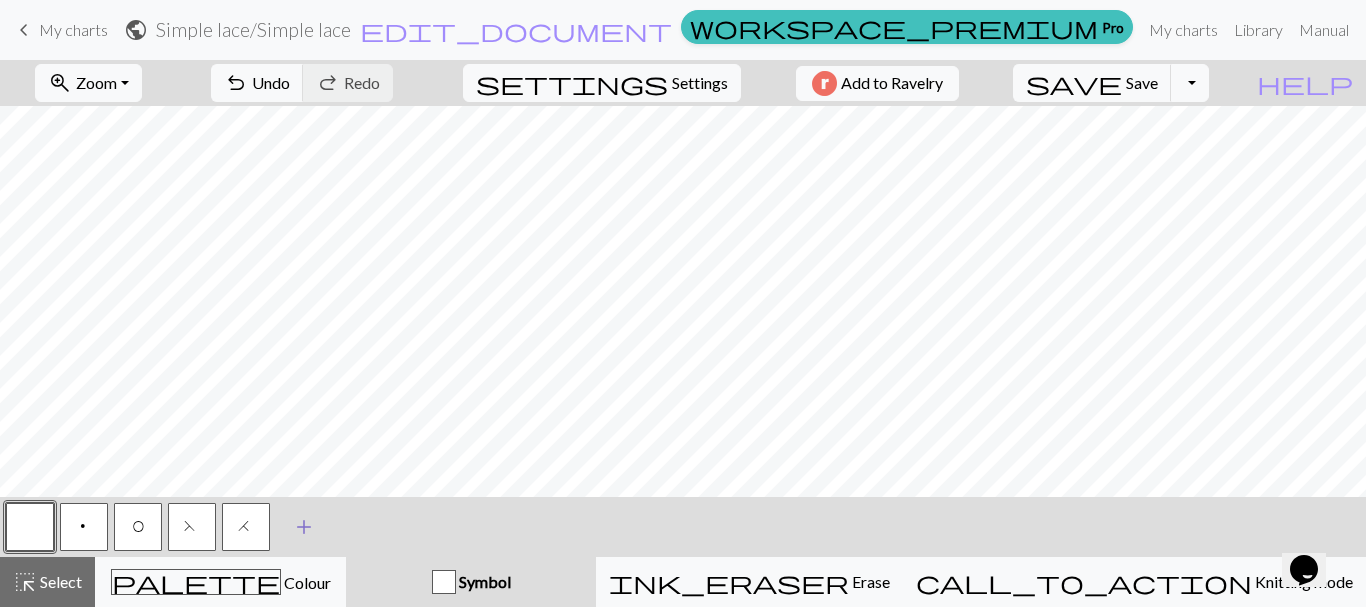 click on "add" at bounding box center [304, 527] 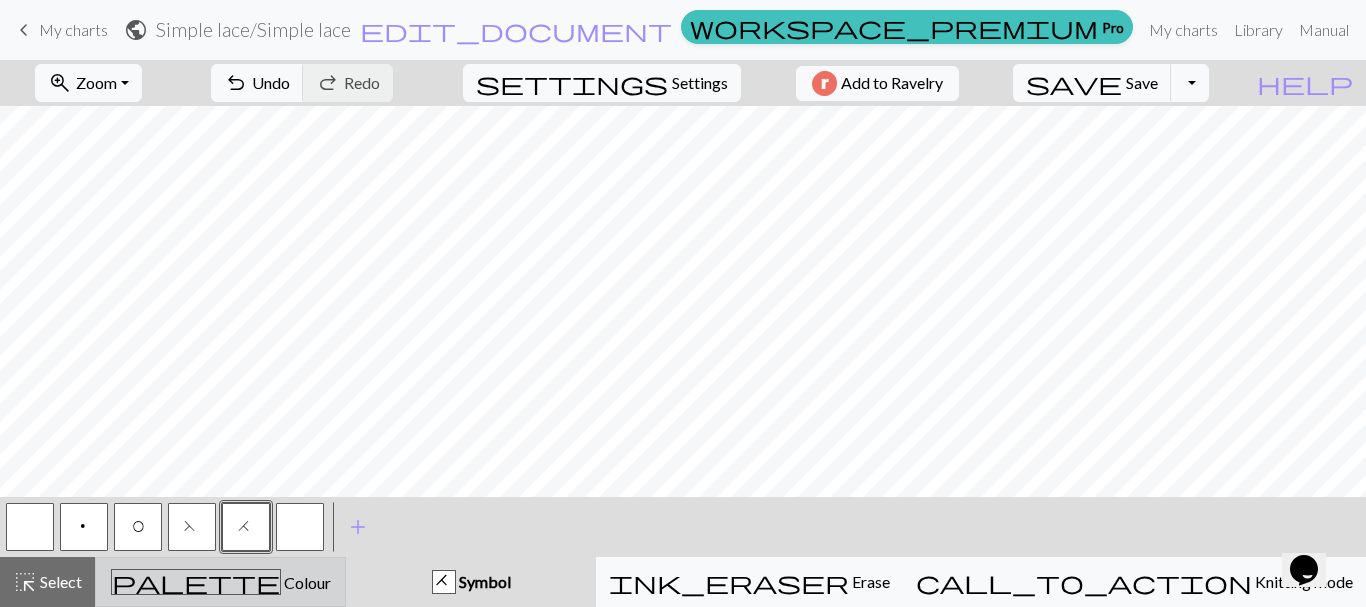 click on "palette   Colour   Colour" at bounding box center (220, 582) 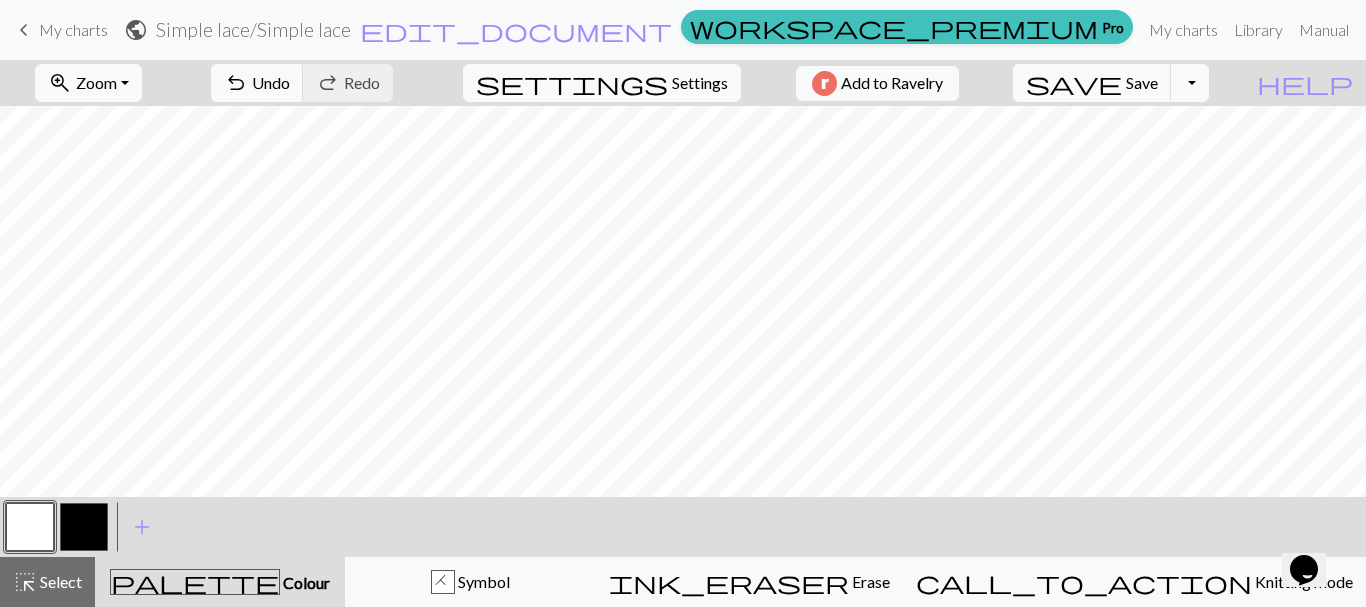 click at bounding box center [84, 527] 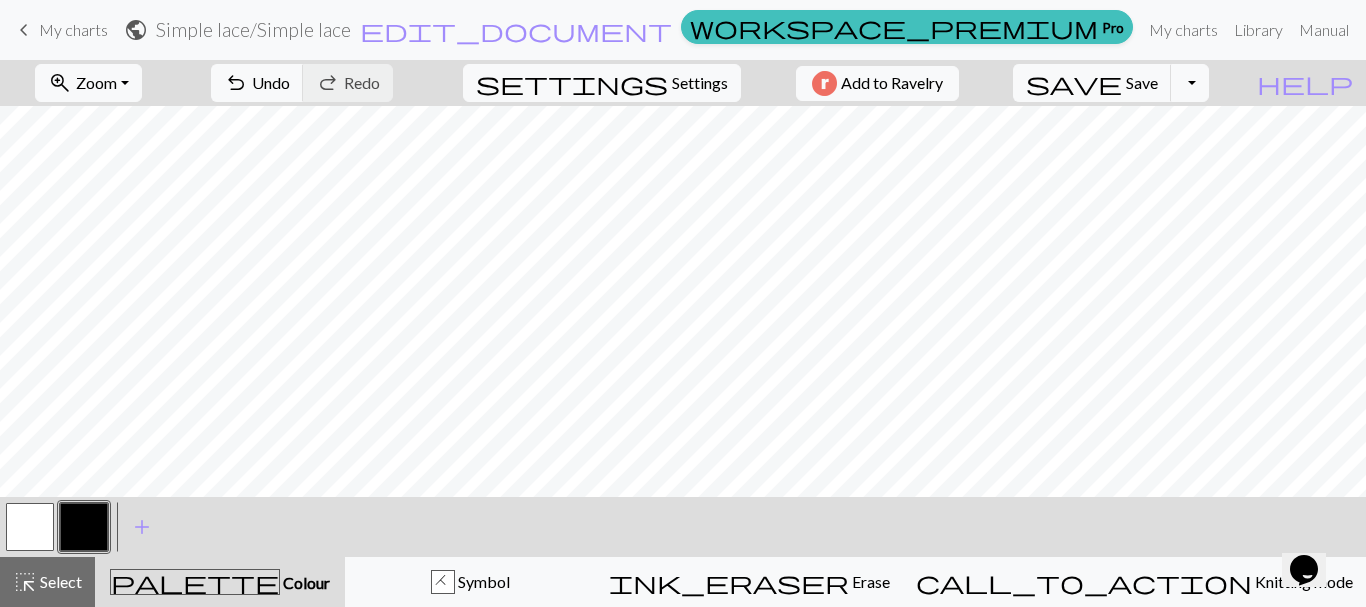 click at bounding box center (30, 527) 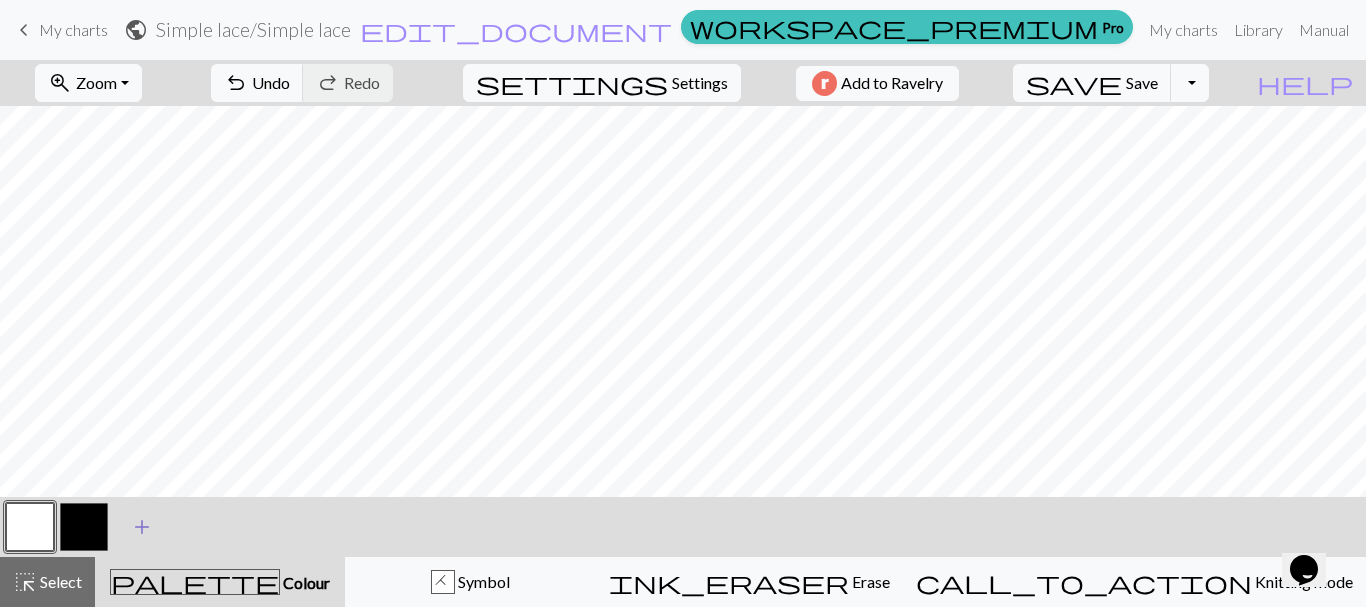 click on "add" at bounding box center (142, 527) 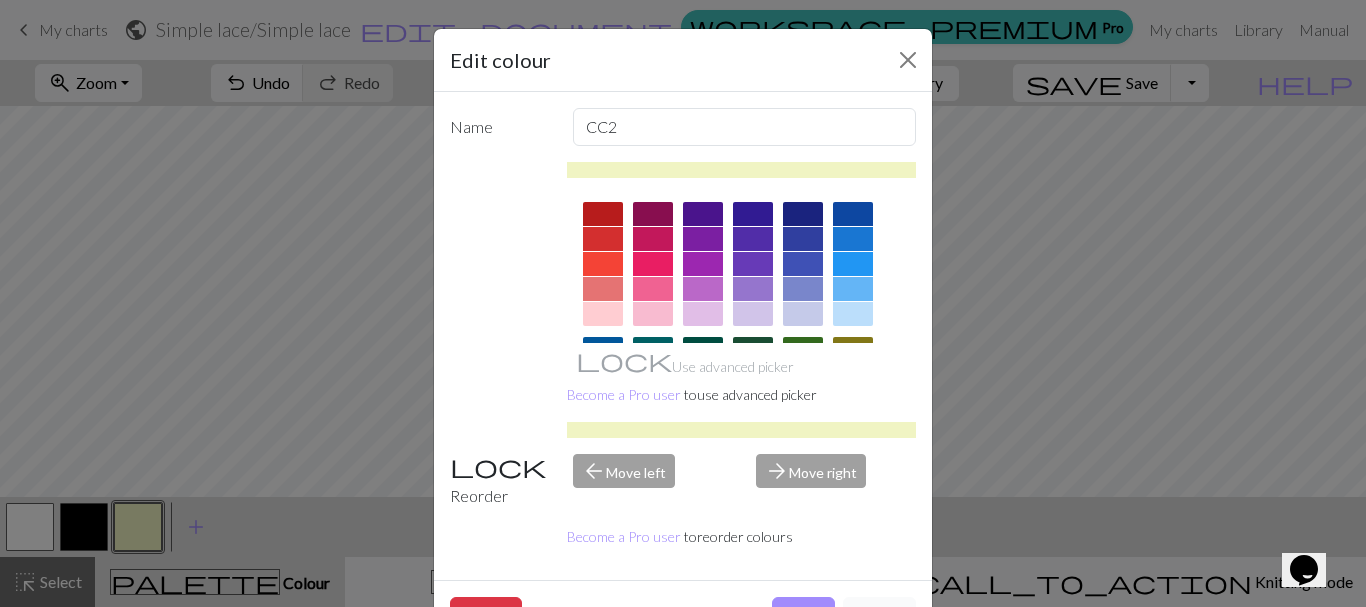 click on "Cancel" at bounding box center [879, 616] 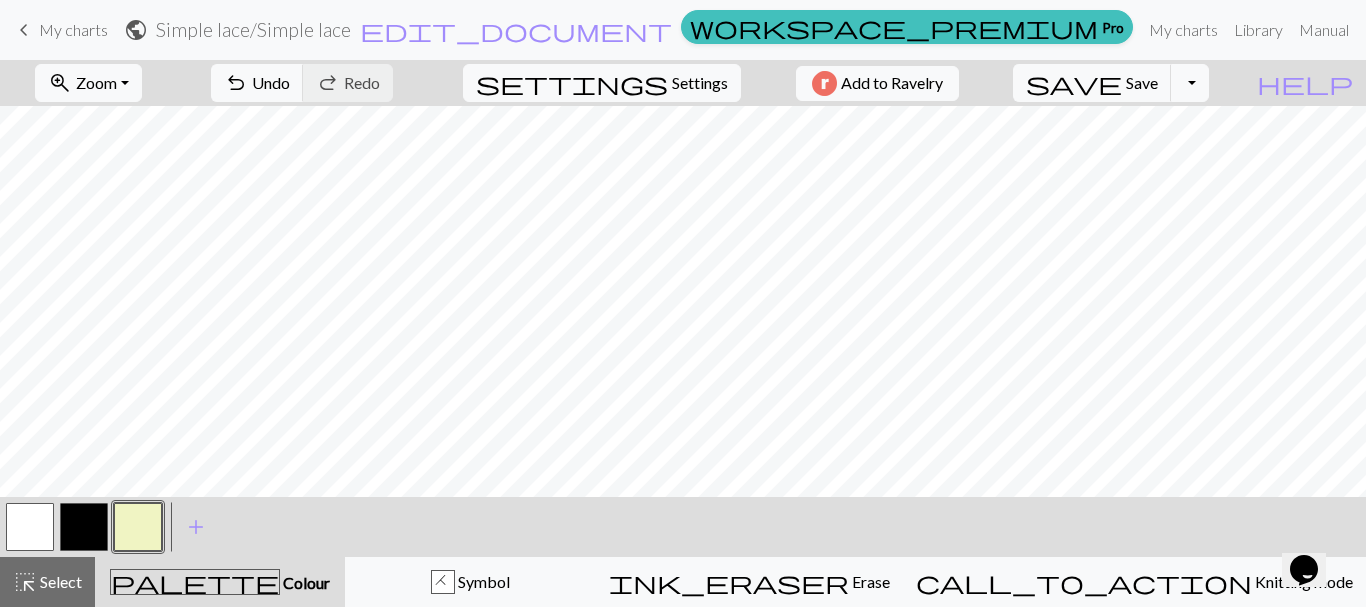 click on "Colour" at bounding box center [305, 582] 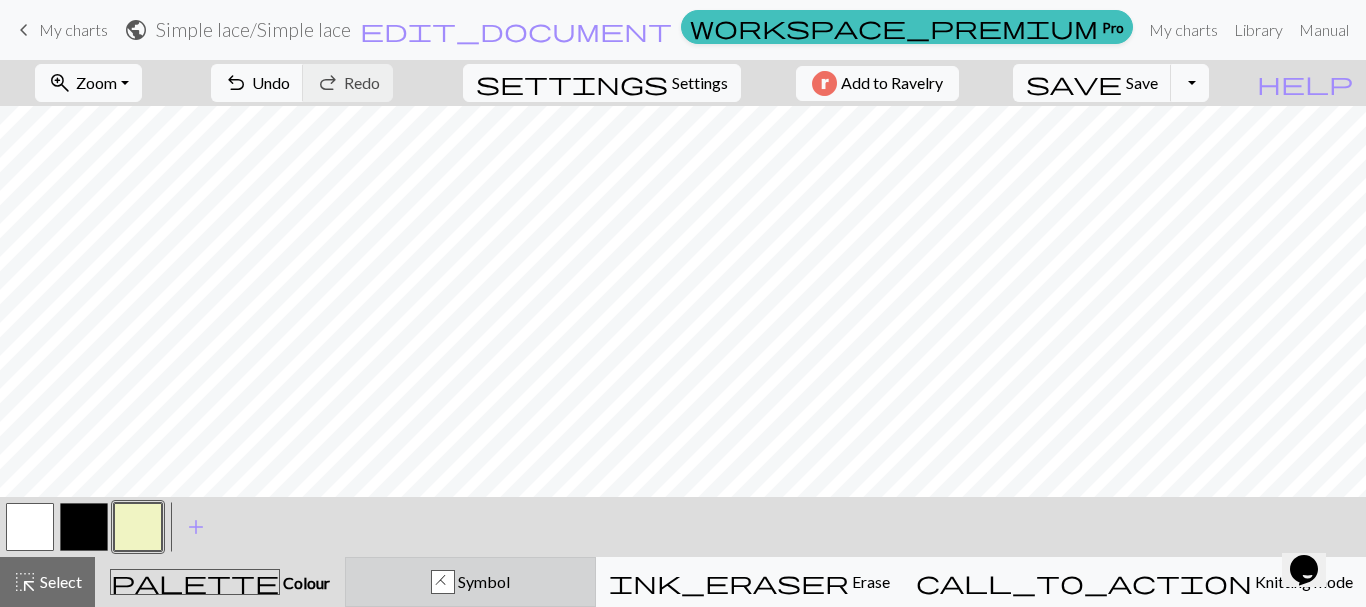 click on "H   Symbol" at bounding box center [470, 582] 